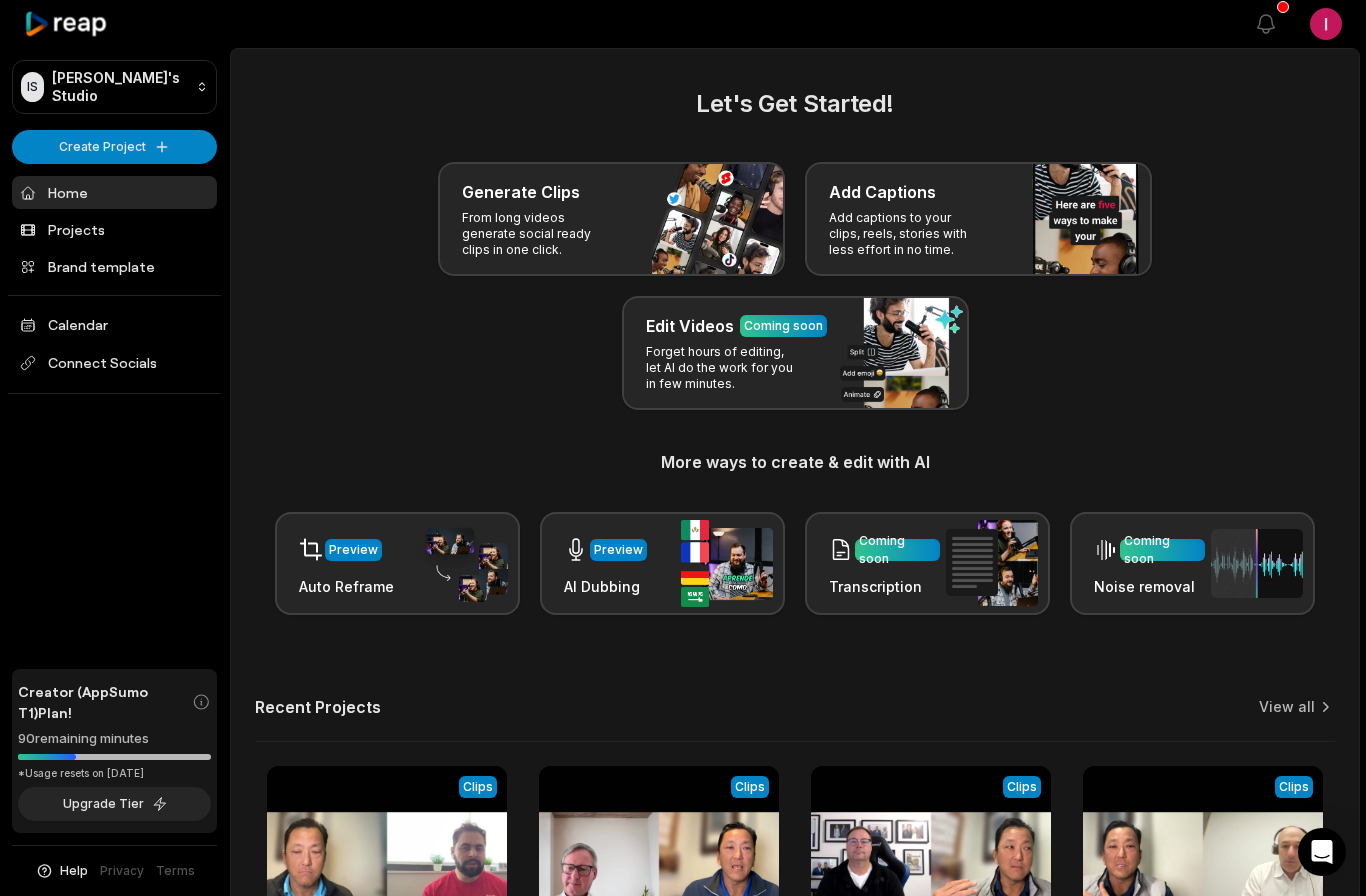 scroll, scrollTop: 0, scrollLeft: 0, axis: both 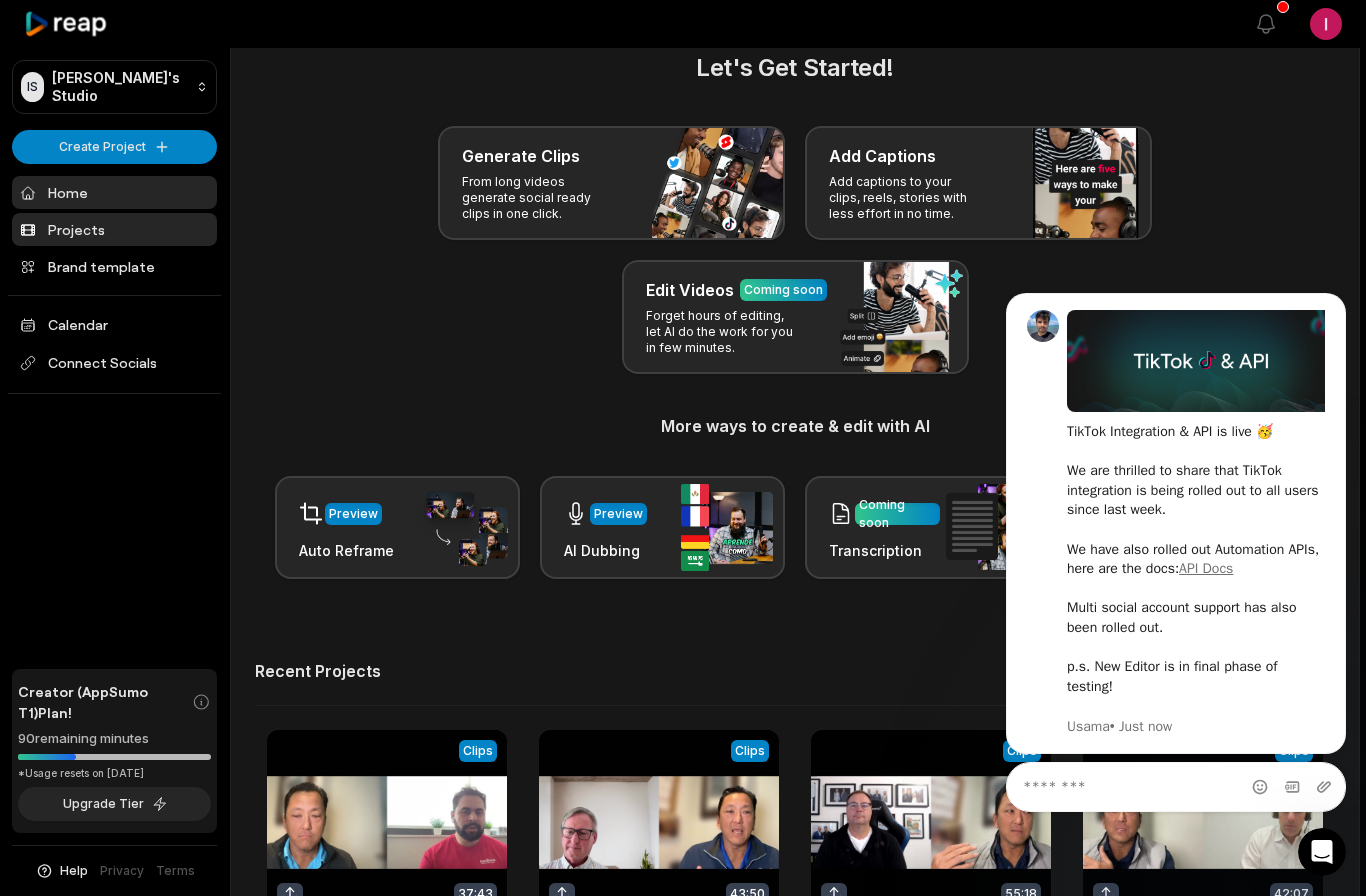 click on "Projects" at bounding box center [114, 229] 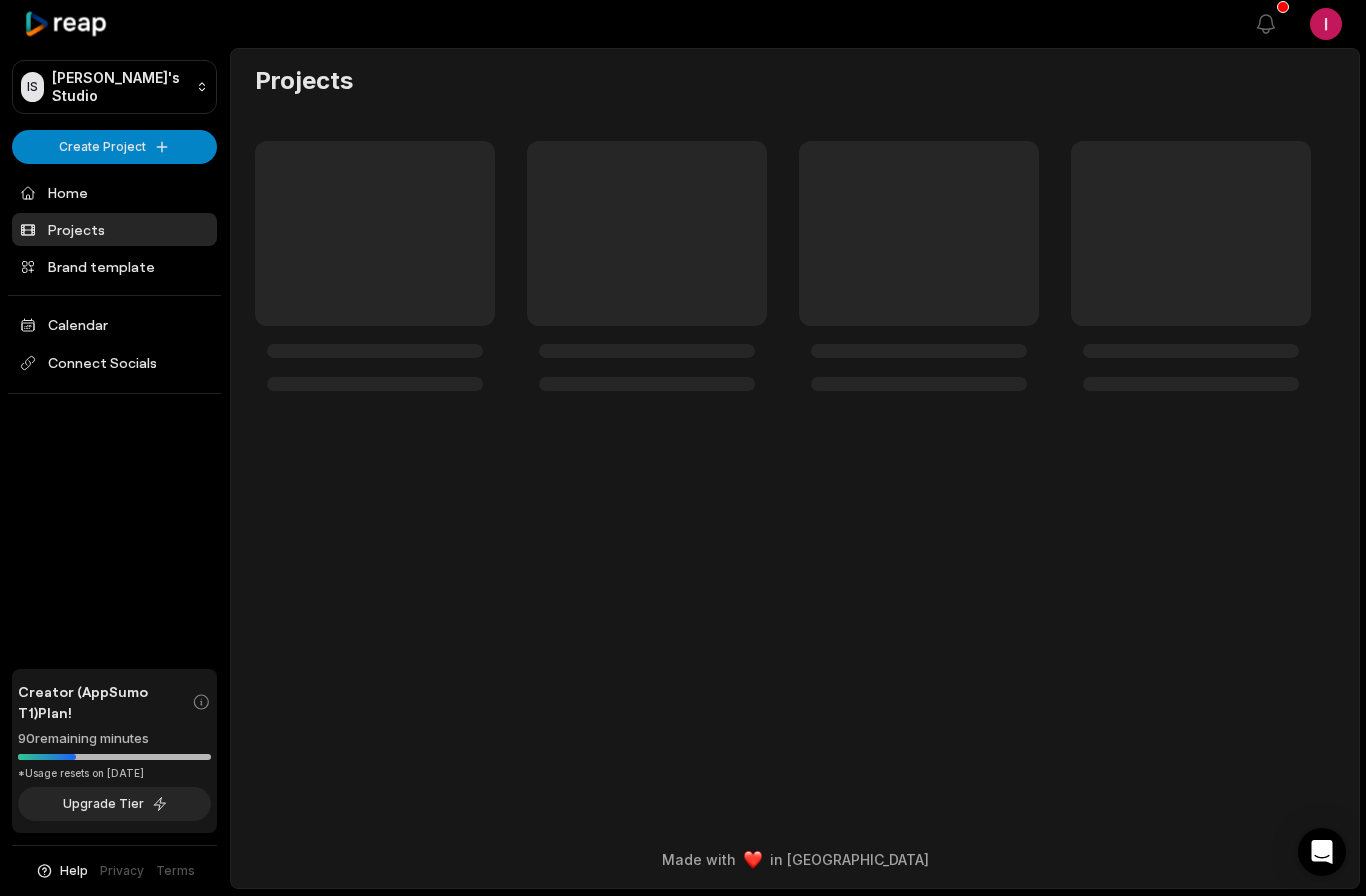 scroll, scrollTop: 0, scrollLeft: 0, axis: both 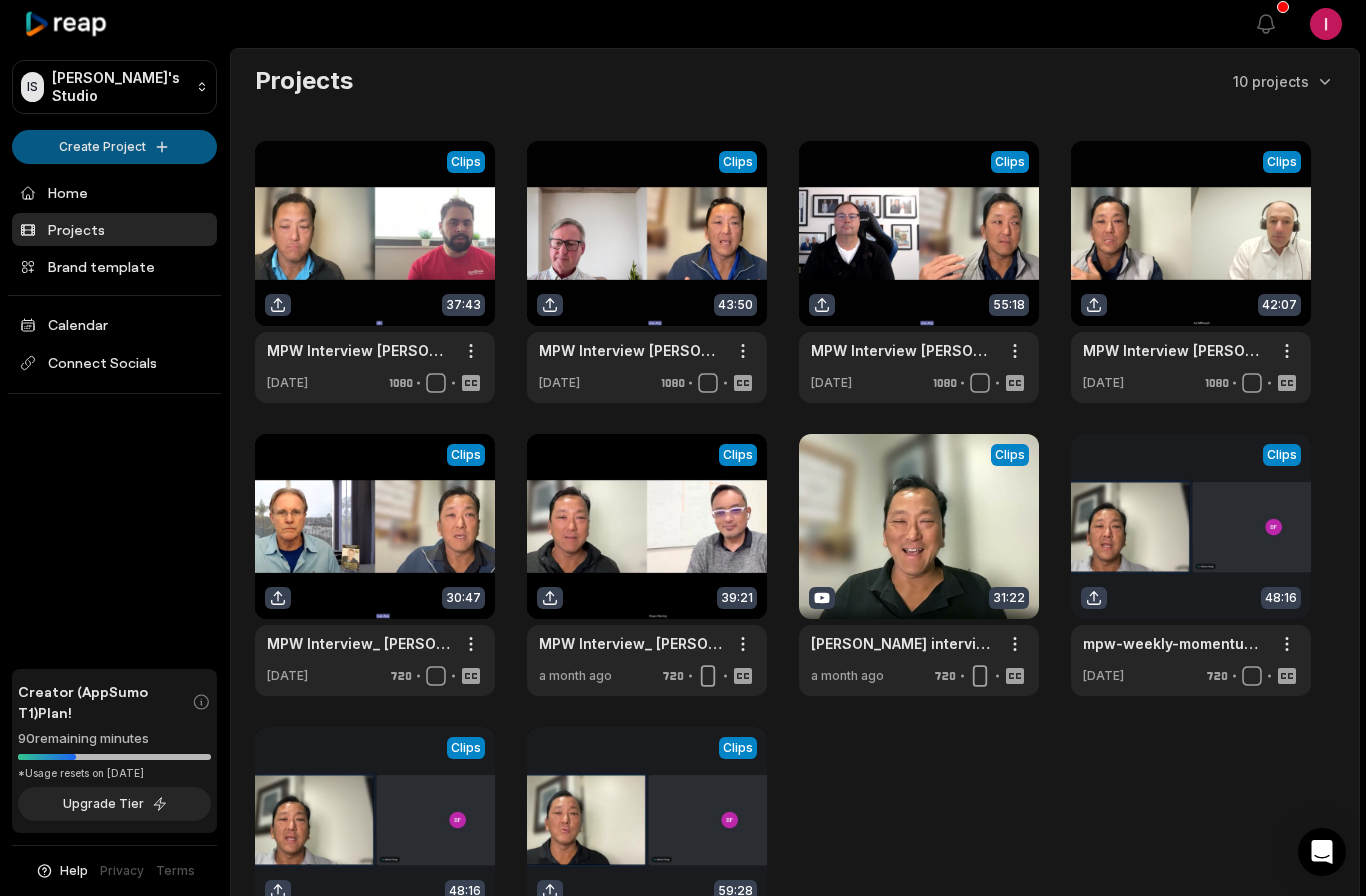 click on "IS Ivan's Studio Create Project Home Projects Brand template Calendar Connect Socials Creator (AppSumo T1)  Plan! 90  remaining minutes *Usage resets on July 20, 2025 Upgrade Tier Help Privacy Terms Open sidebar View notifications Open user menu Projects   10 projects   View Clips Clips 37:43 MPW Interview Akshit Monga with Ivan Ang-20250626_130800-Meeting Recording Open options 9 days ago View Clips Clips 43:50 MPW Interview Mitchell McGeorge with Ivan Ang-20250619_131013-Meeting Recording Open options 9 days ago View Clips Clips 55:18 MPW Interview Dan Cox with Ivan Ang-20250612_161204-Meeting Recording Open options 9 days ago View Clips Clips 42:07 MPW Interview Joe Millward with Ivan Ang-20250612_140435-Meeting Recording Open options 9 days ago View Clips Clips 30:47 MPW Interview_ Steve Brossman with Ivan Ang-20250529_153835-Meeting Recording Open options 9 days ago View Clips Clips 39:21 MPW Interview_ Kelvin Ong with Ivan Ang-20250522_140525-Meeting Recording Open options a month ago View Clips Clips" at bounding box center [683, 448] 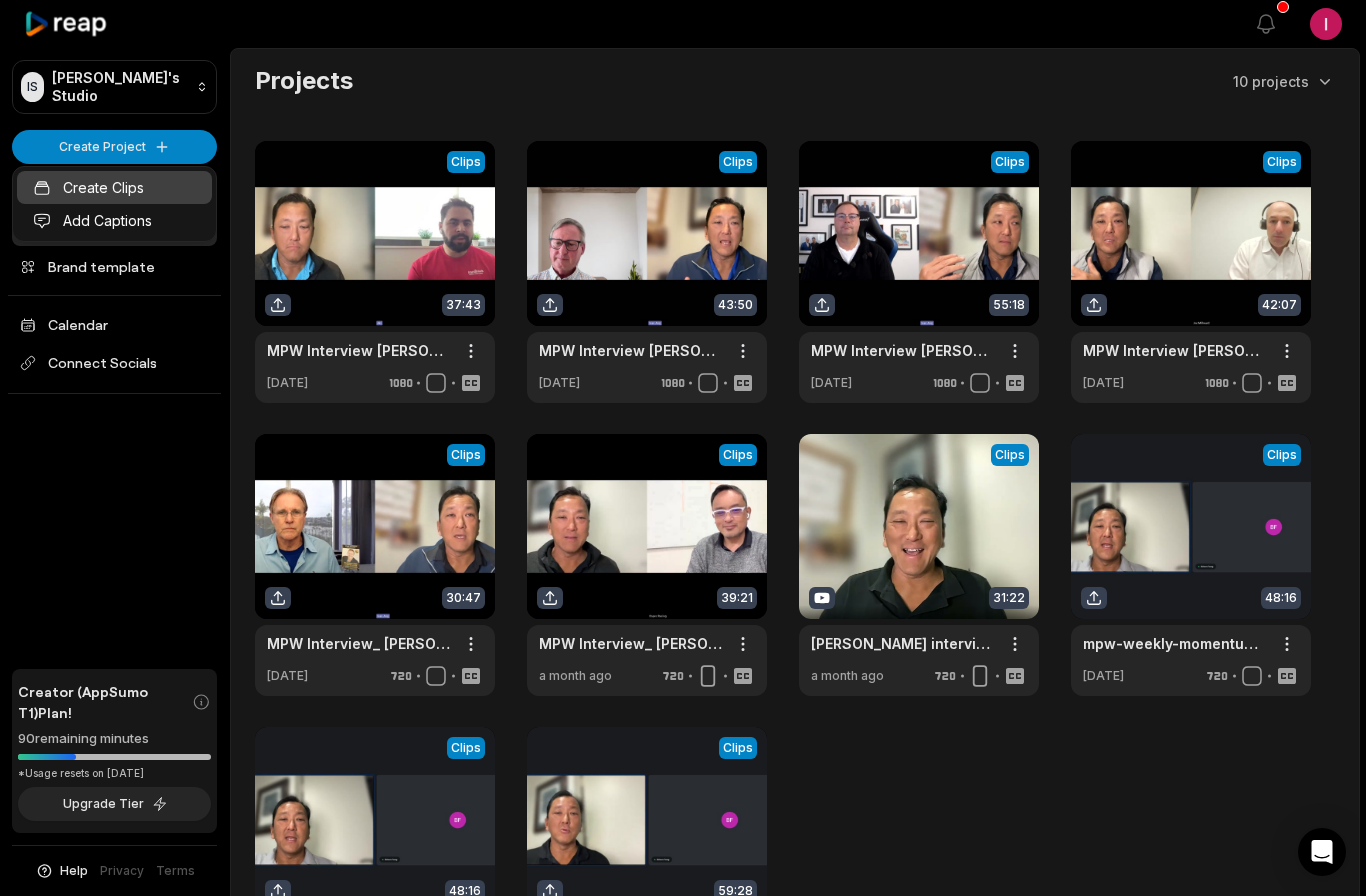 click on "Create Clips" at bounding box center [114, 187] 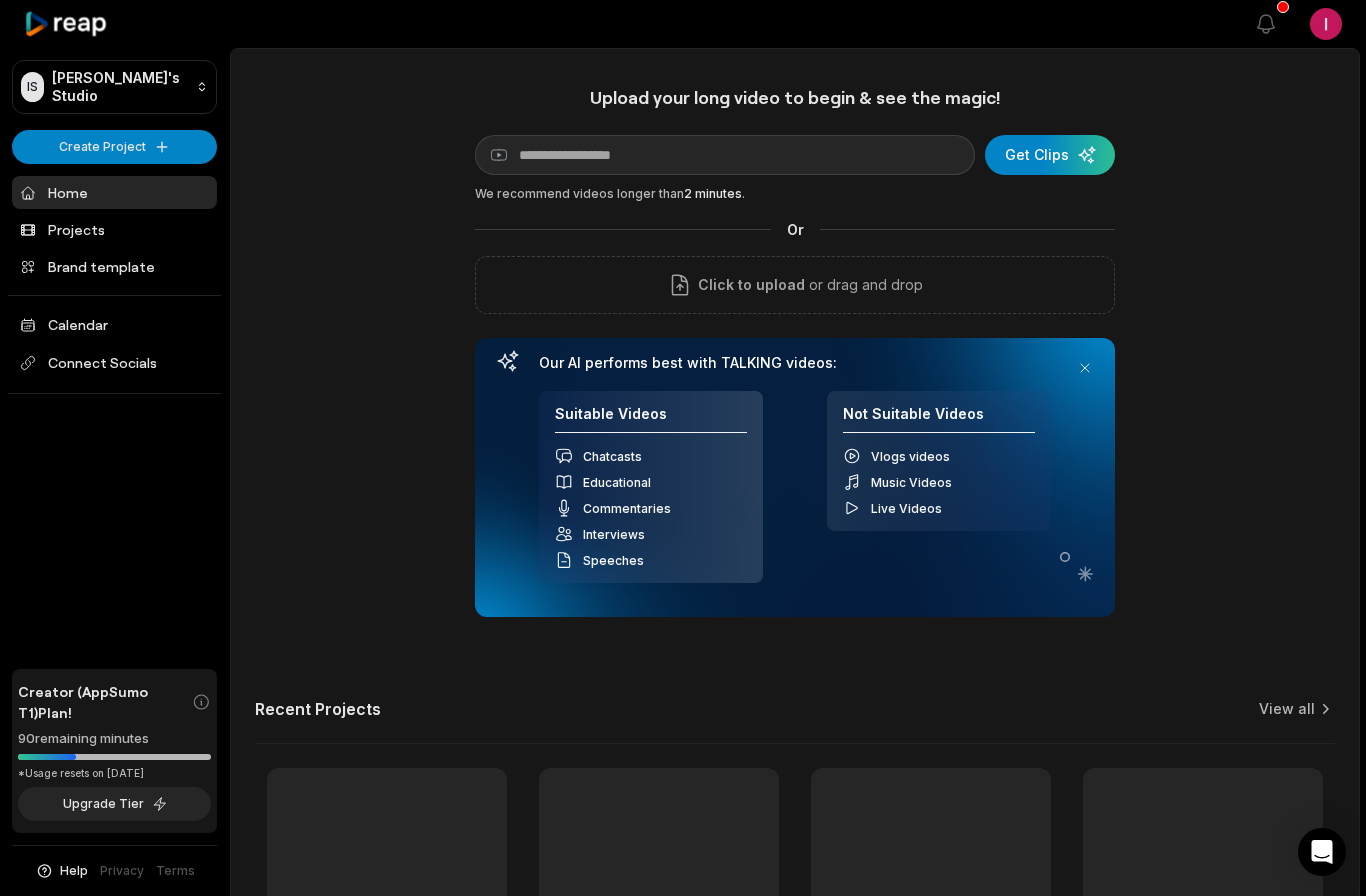 scroll, scrollTop: 0, scrollLeft: 0, axis: both 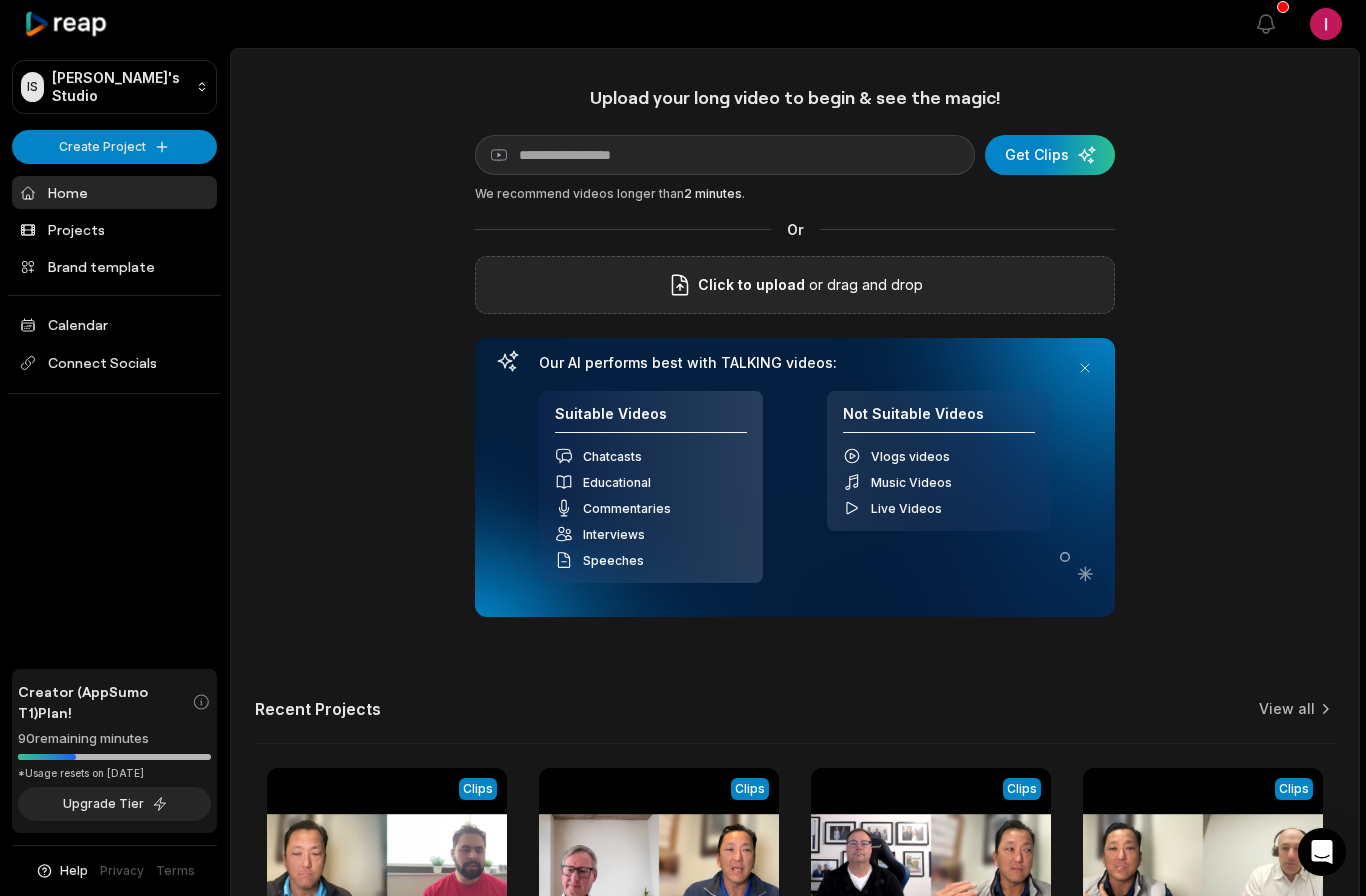 click on "Click to upload or drag and drop" at bounding box center [795, 285] 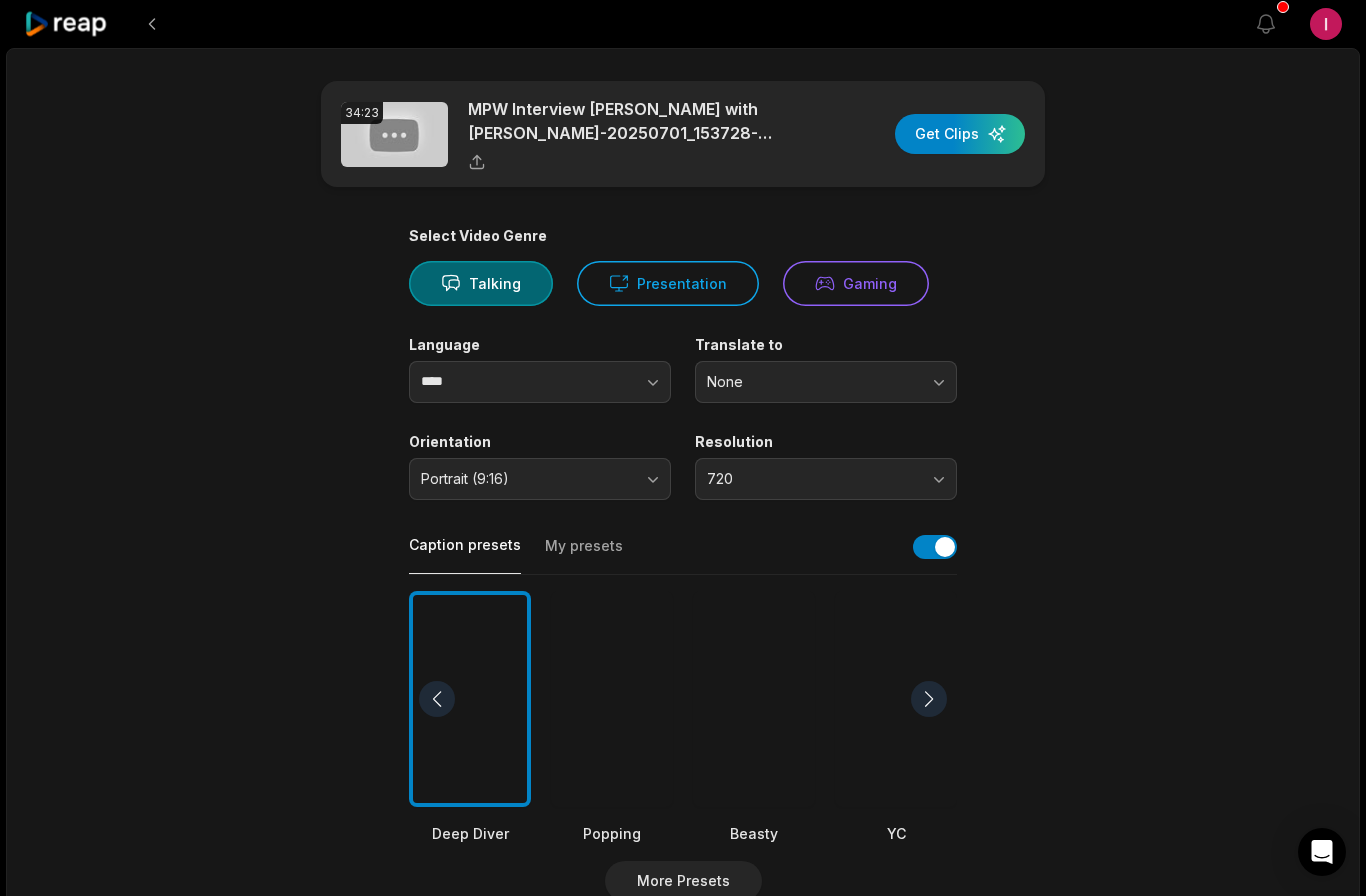 click on "None" at bounding box center [812, 382] 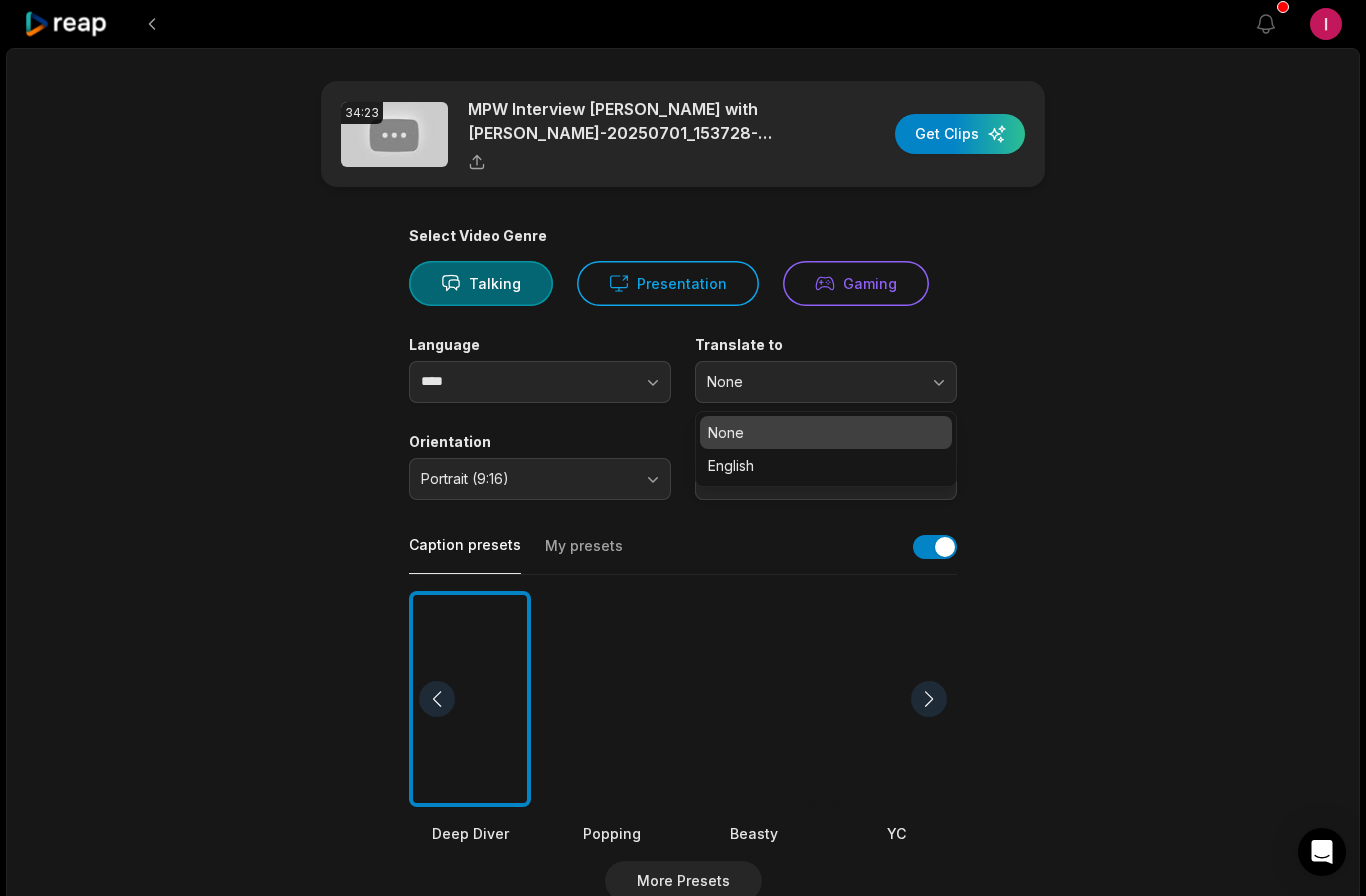 click on "None" at bounding box center (812, 382) 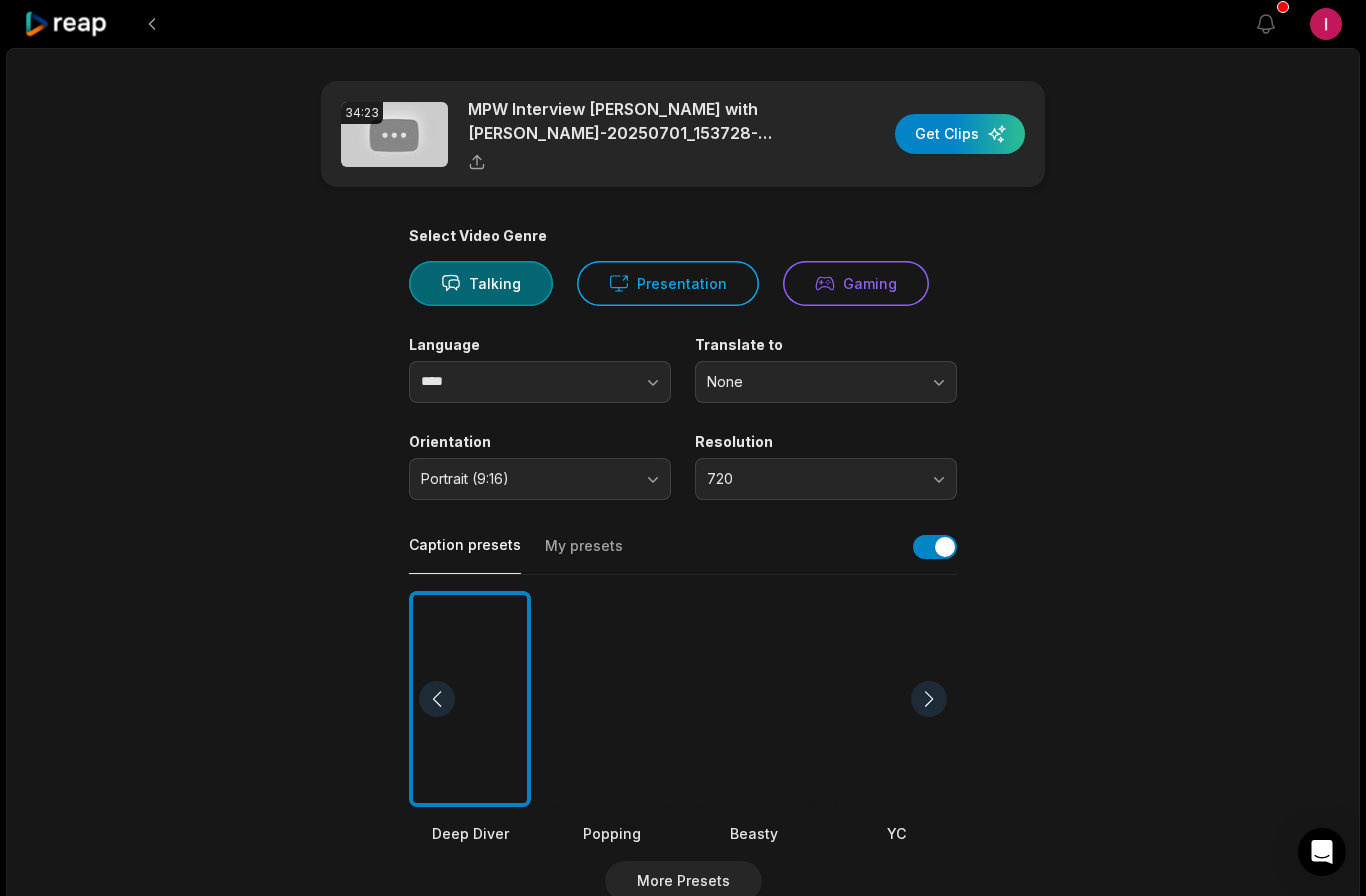 click on "Portrait (9:16)" at bounding box center [526, 479] 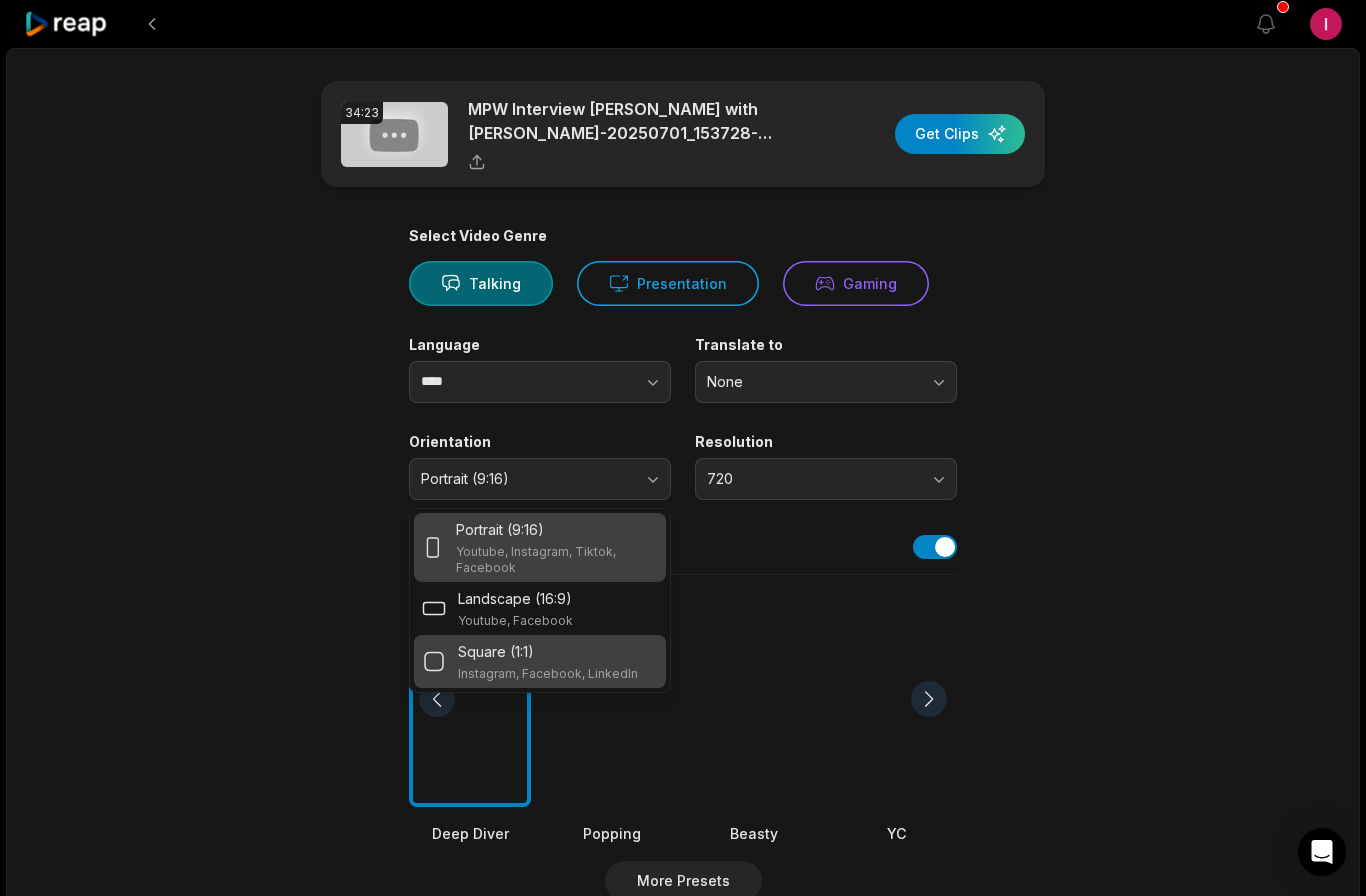 click on "Square (1:1)" at bounding box center (548, 651) 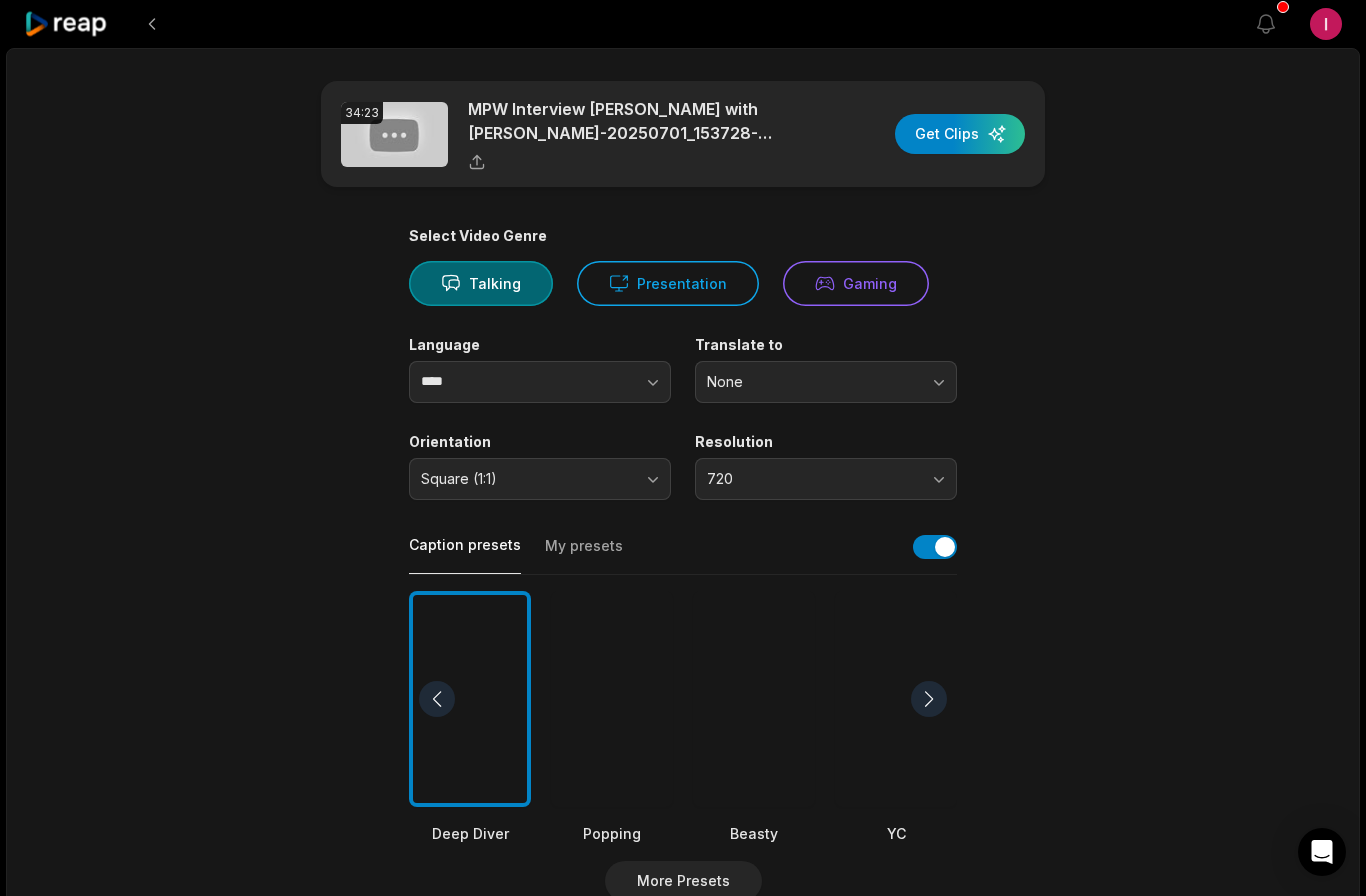 click on "720" at bounding box center (812, 479) 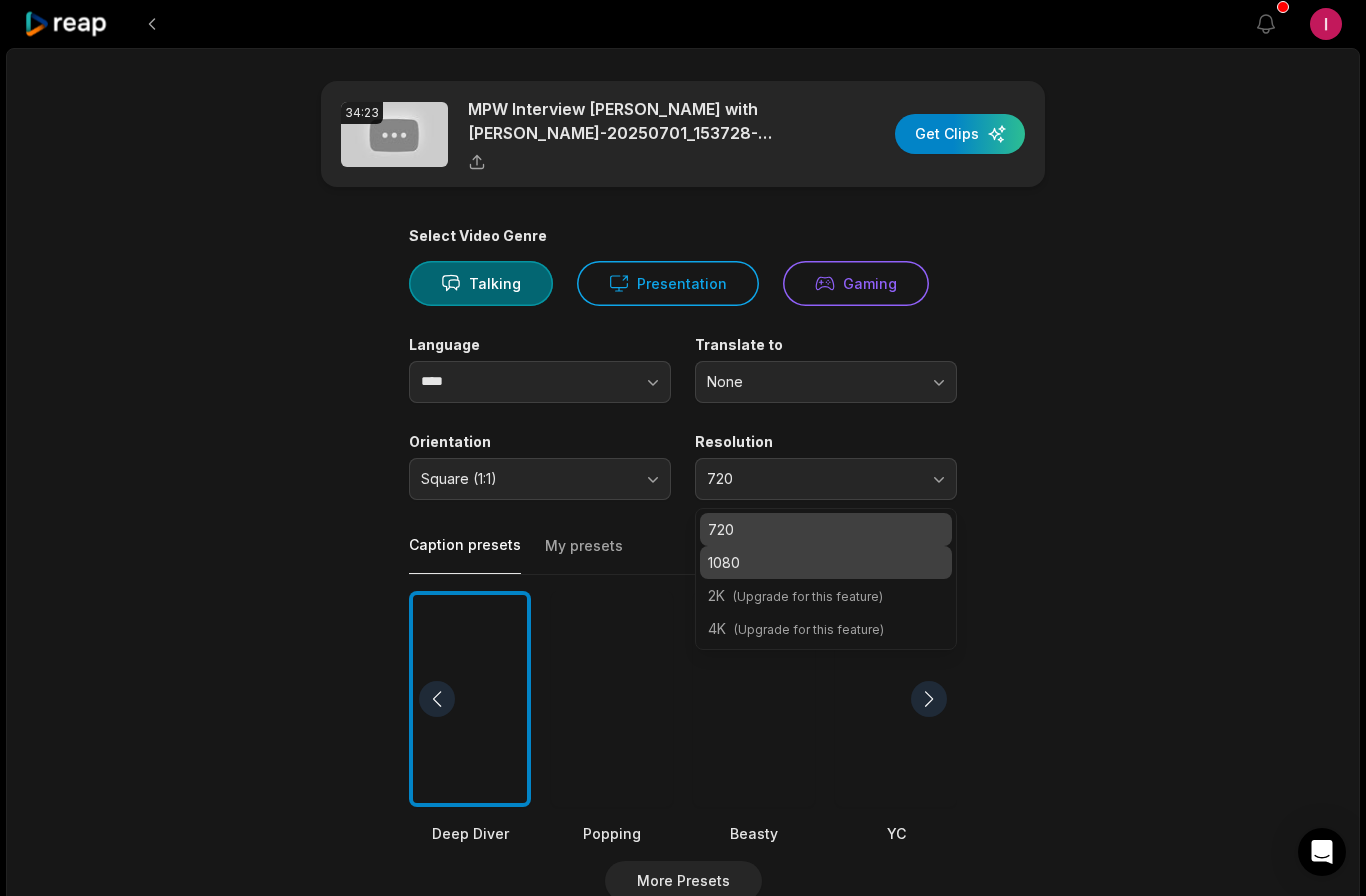 click on "1080" at bounding box center (826, 562) 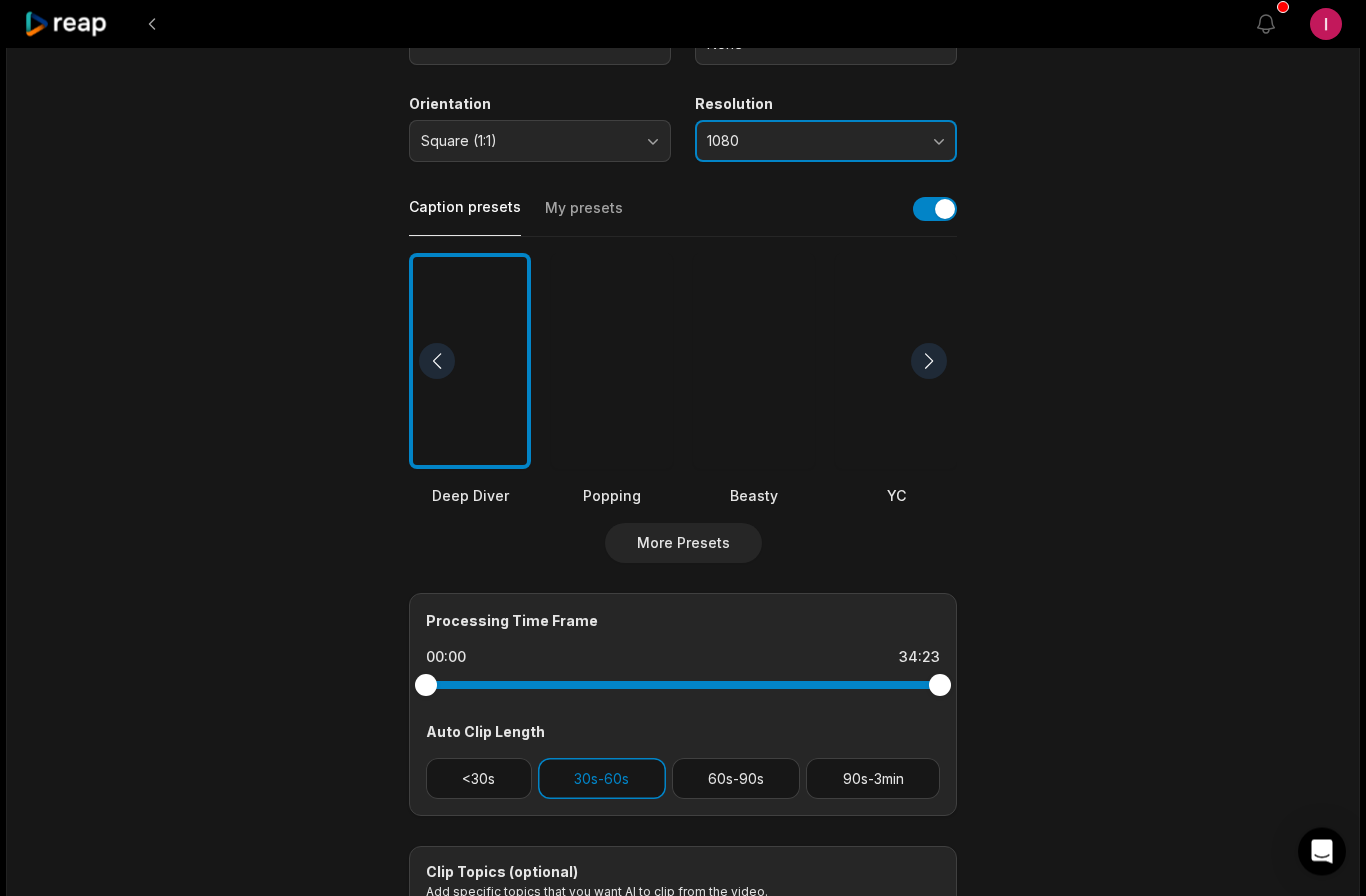 scroll, scrollTop: 340, scrollLeft: 0, axis: vertical 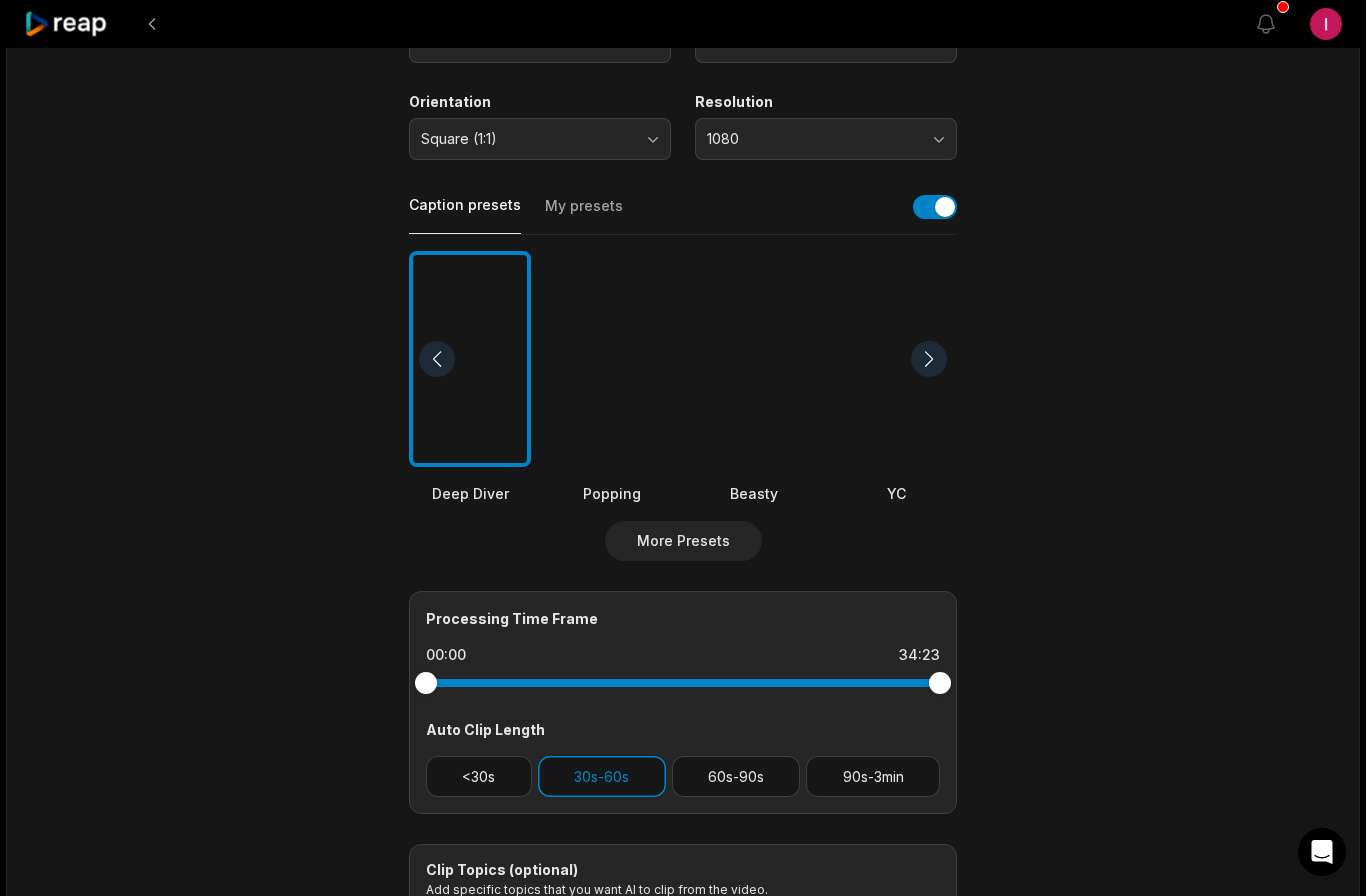 click at bounding box center (929, 359) 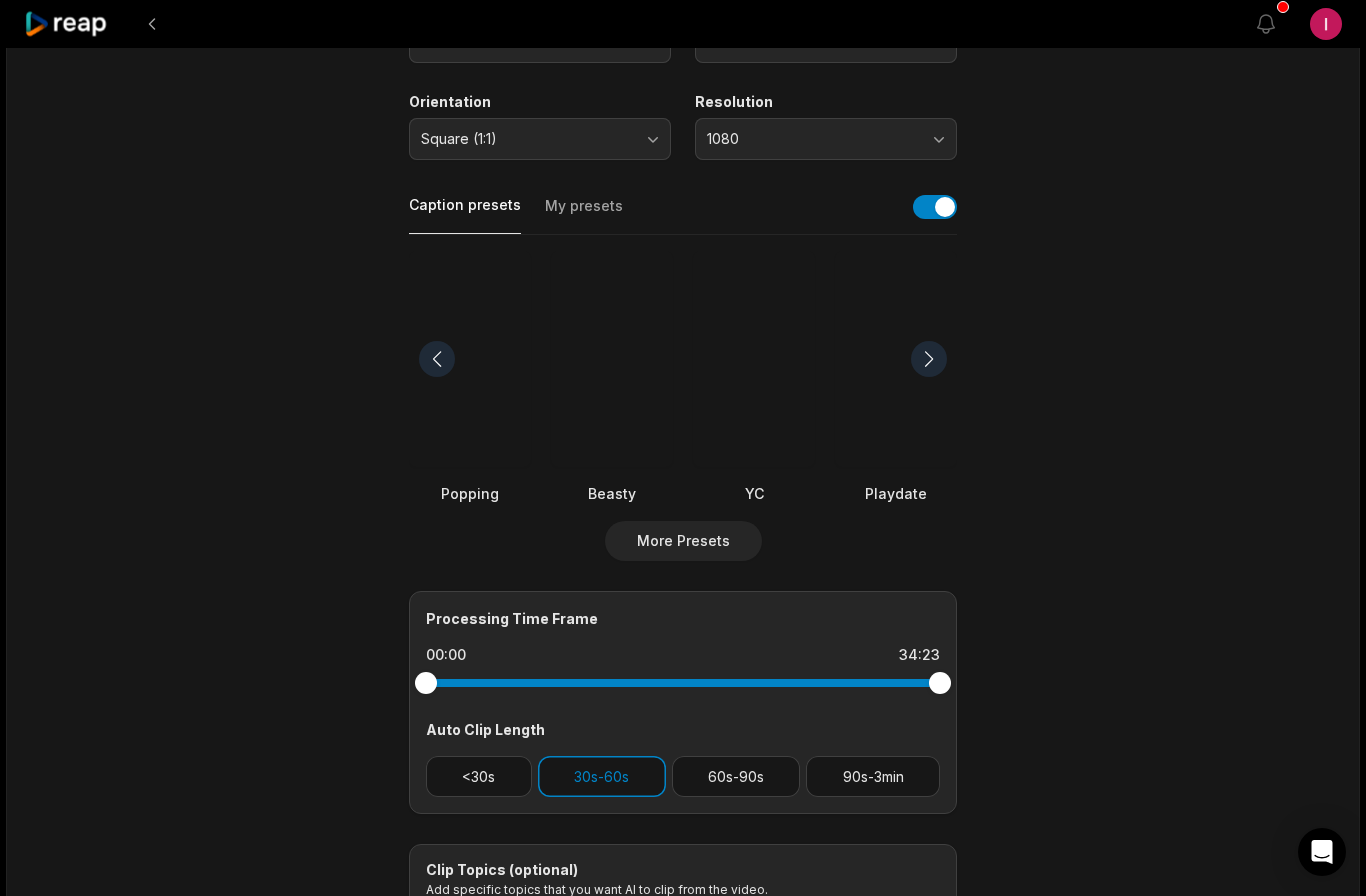 click at bounding box center [896, 359] 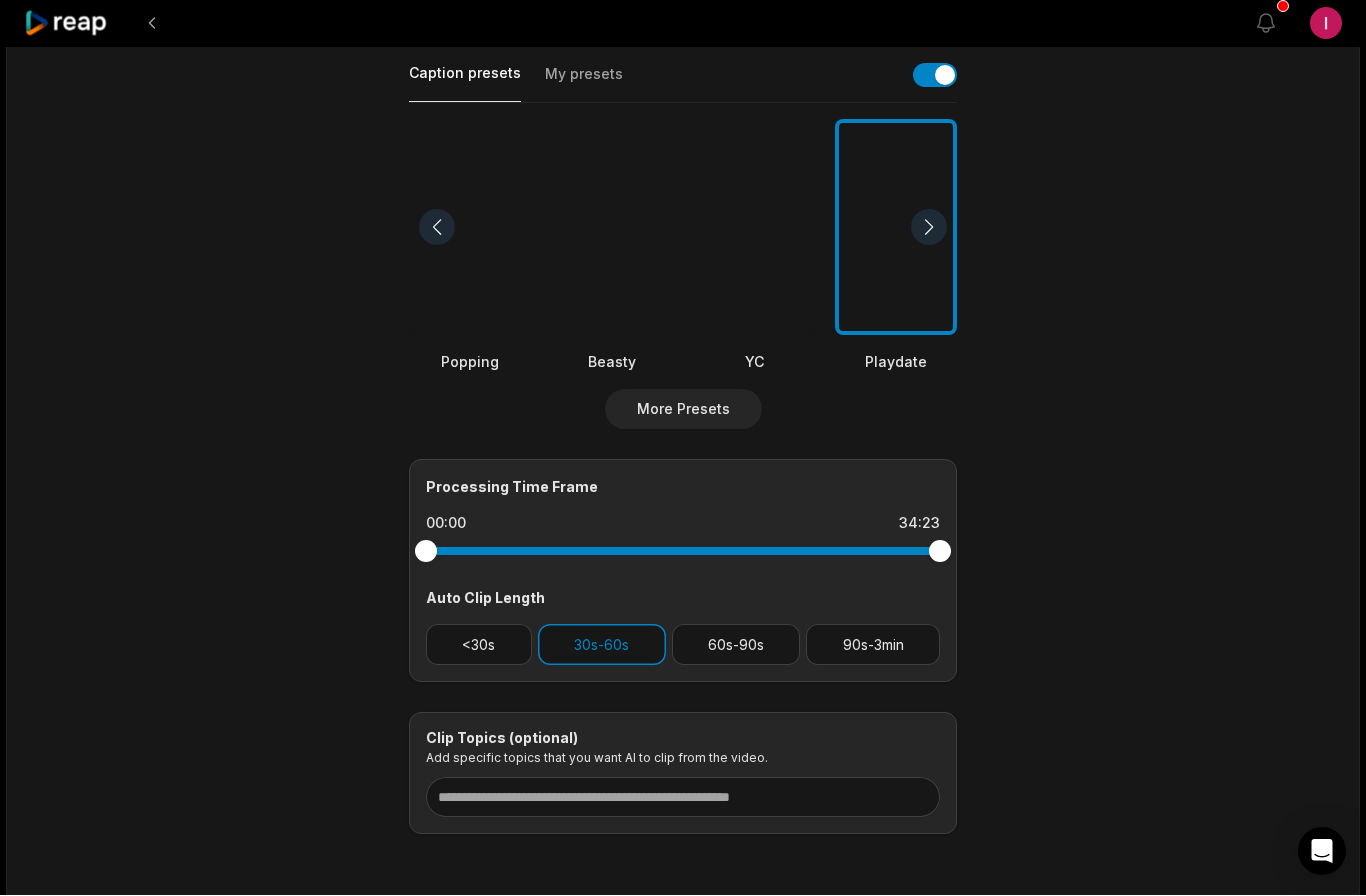 scroll, scrollTop: 470, scrollLeft: 0, axis: vertical 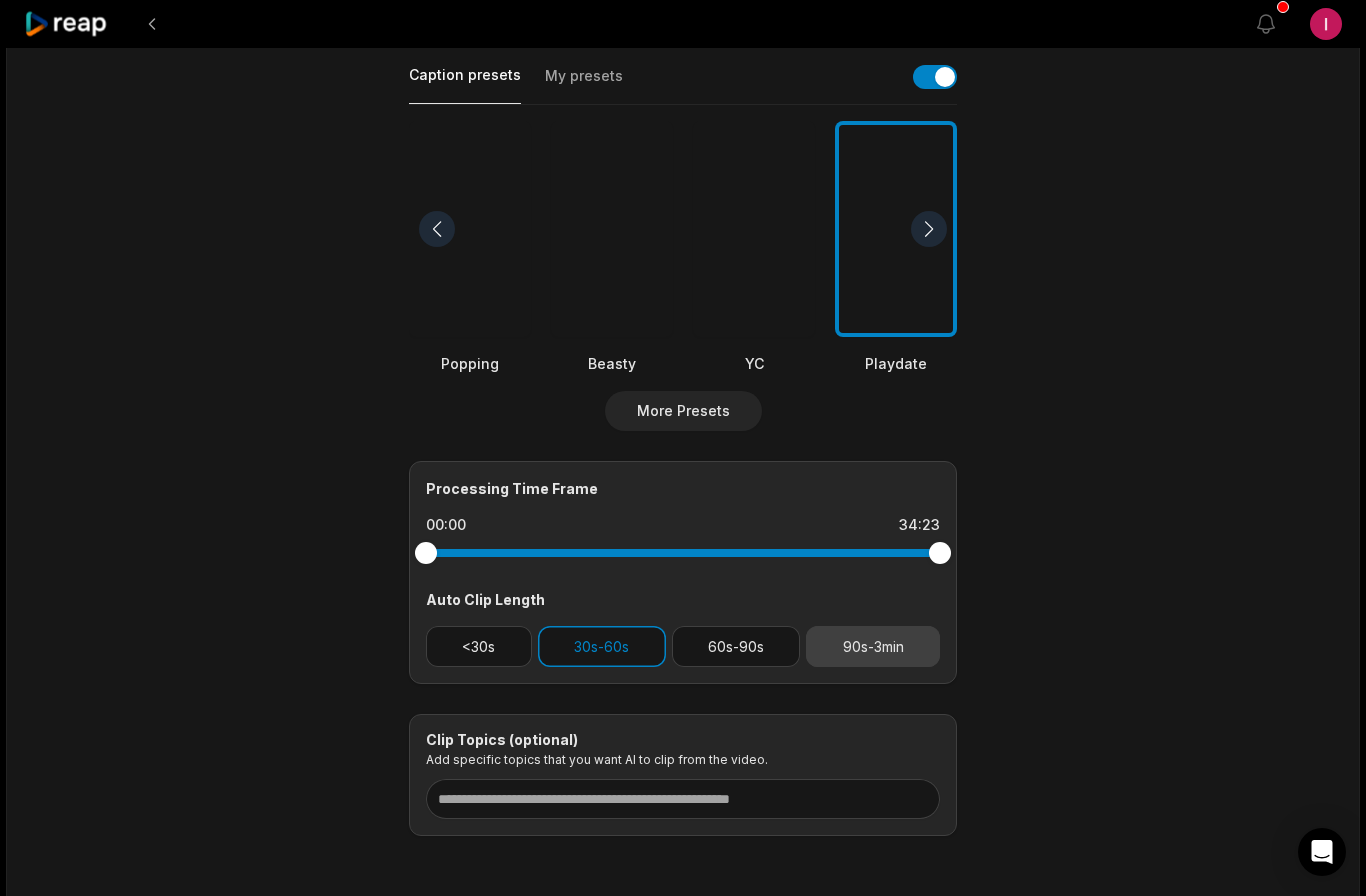 click on "90s-3min" at bounding box center [873, 646] 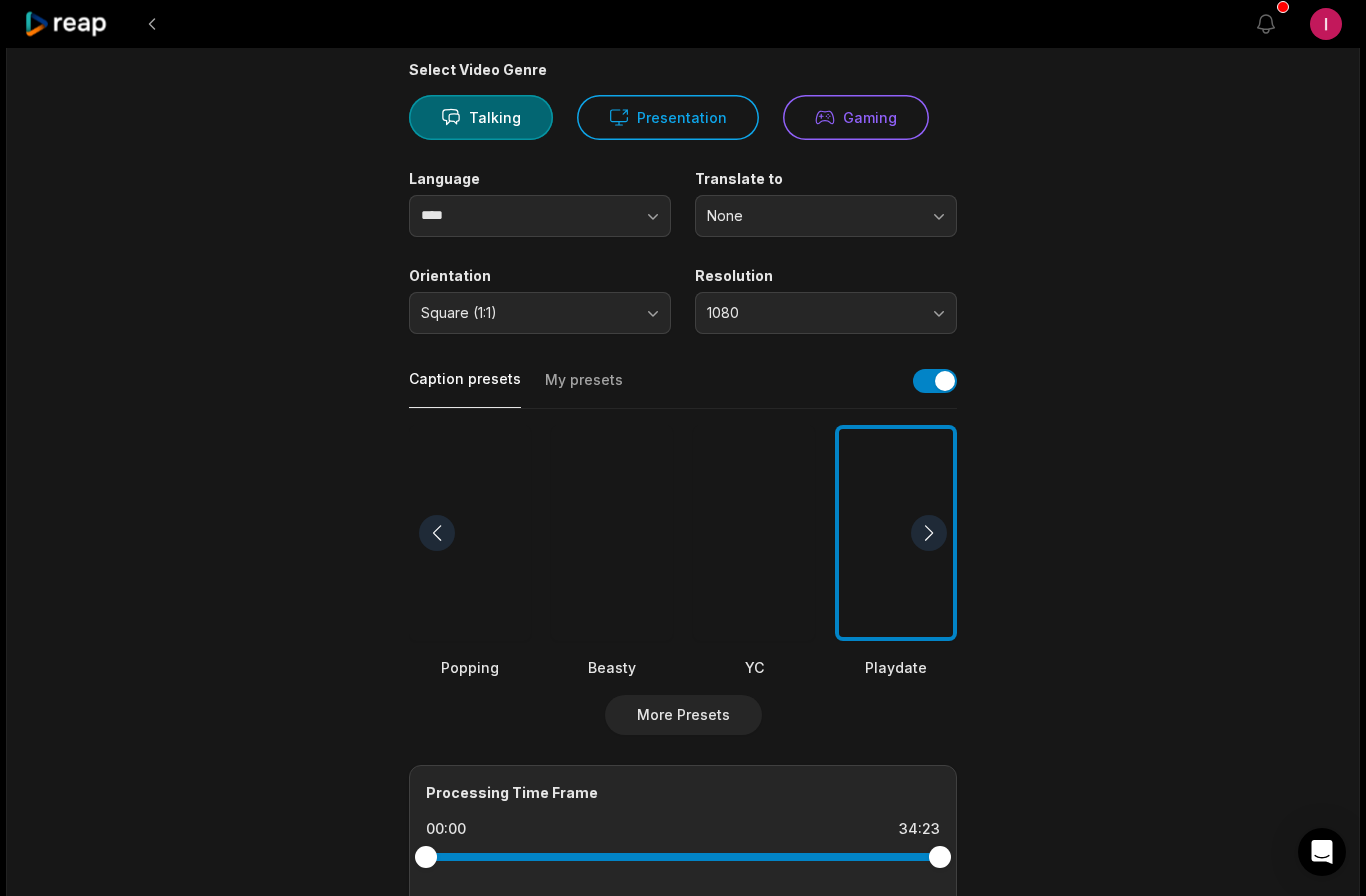 scroll, scrollTop: 0, scrollLeft: 0, axis: both 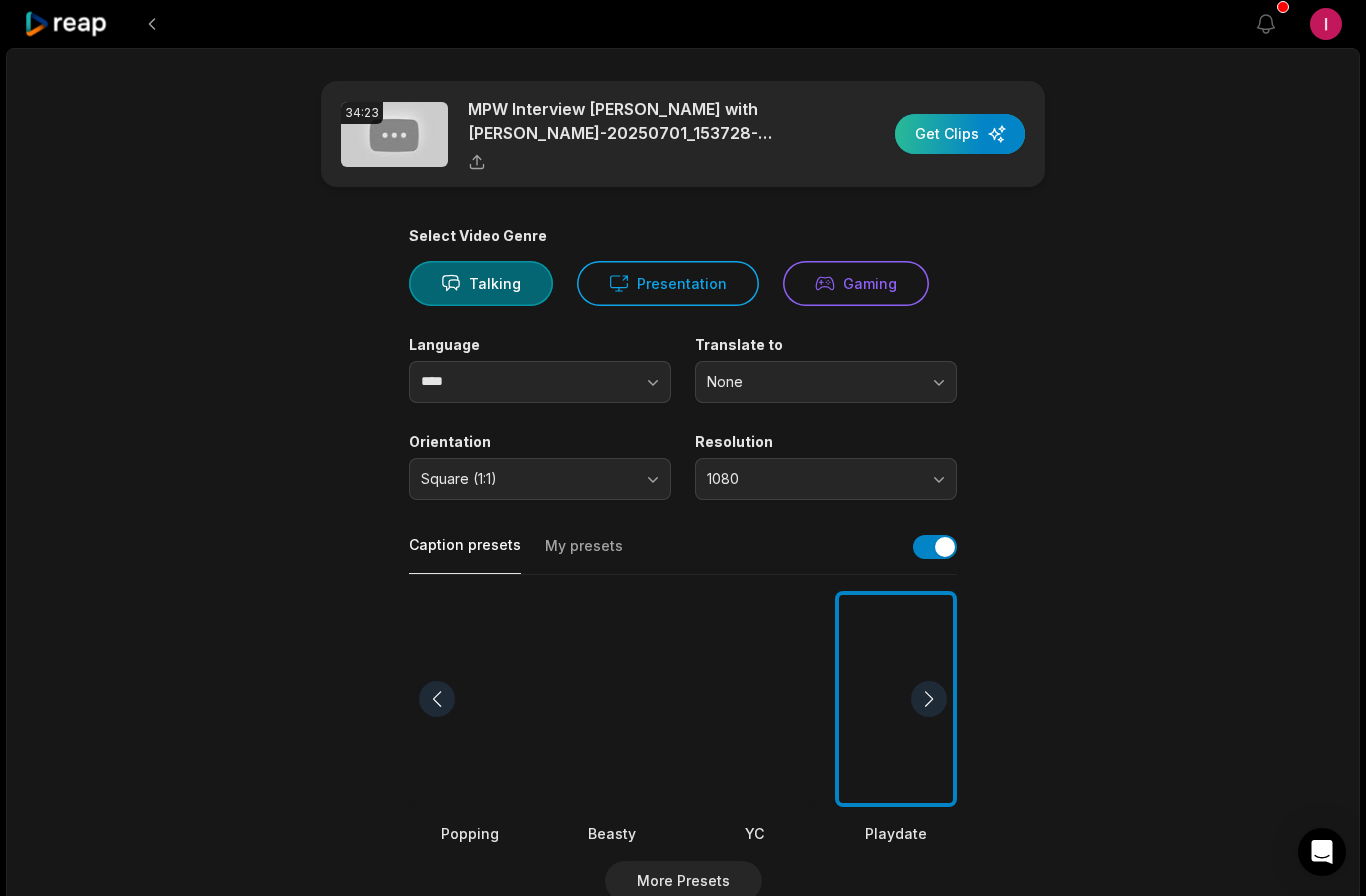 click at bounding box center [960, 134] 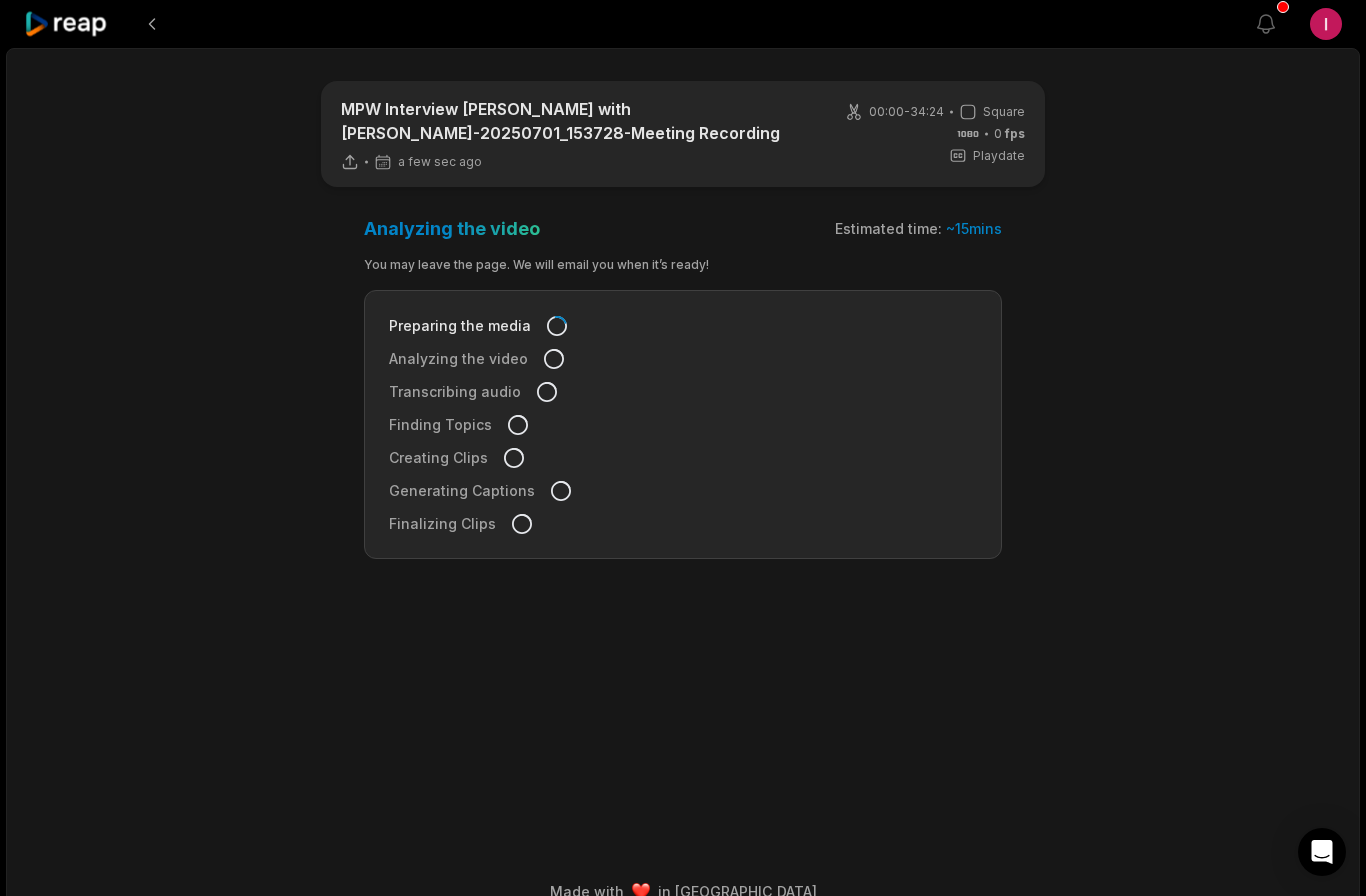click 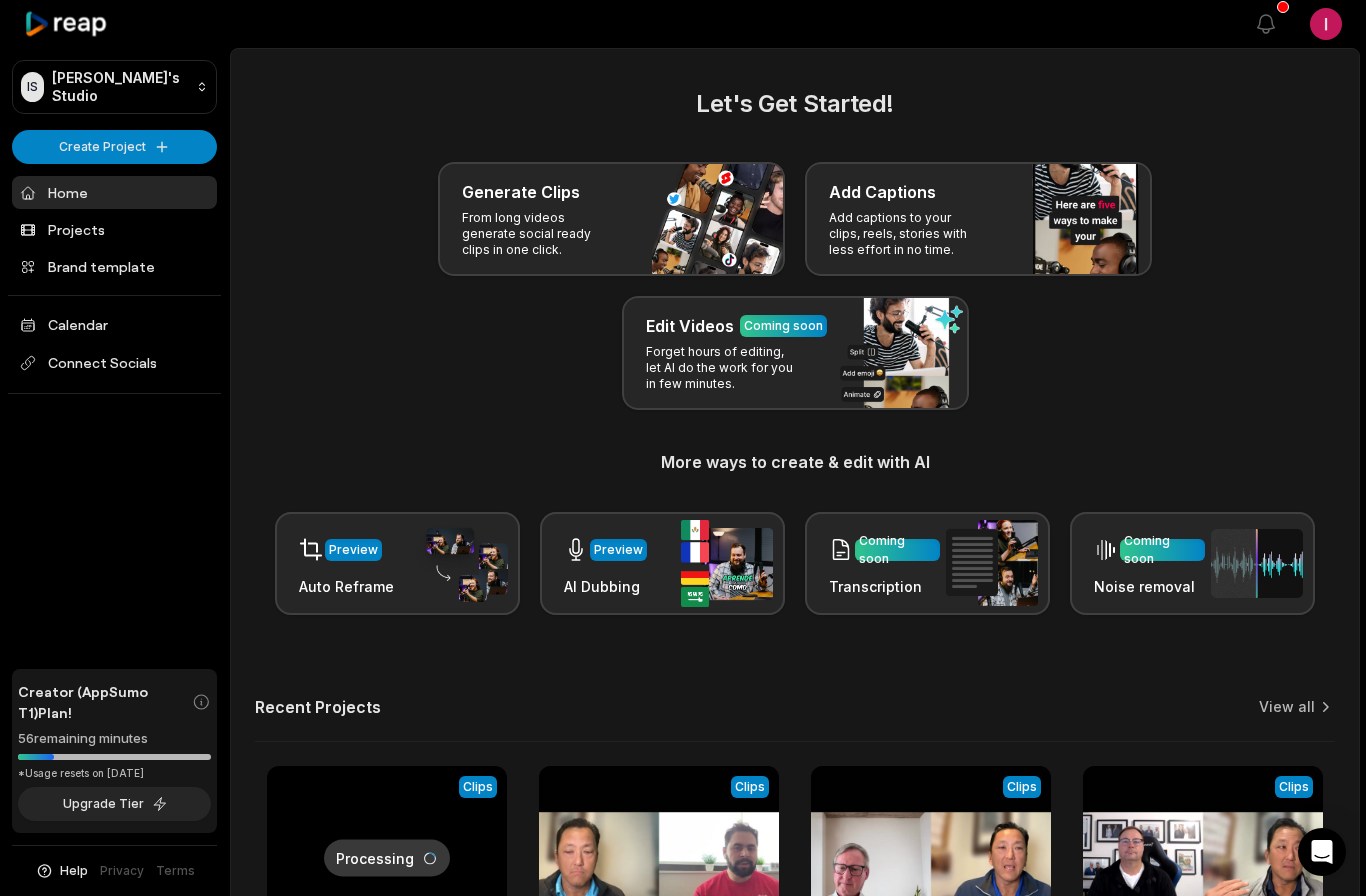 click on "IS Ivan's Studio Create Project Home Projects Brand template Calendar Connect Socials Creator (AppSumo T1)  Plan! 56  remaining minutes *Usage resets on July 20, 2025 Upgrade Tier Help Privacy Terms Open sidebar View notifications Open user menu   Let's Get Started! Generate Clips From long videos generate social ready clips in one click. Add Captions Add captions to your clips, reels, stories with less effort in no time. Edit Videos Coming soon Forget hours of editing, let AI do the work for you in few minutes. More ways to create & edit with AI Preview Auto Reframe Preview AI Dubbing Coming soon Transcription Coming soon Noise removal Recent Projects View all Processing Clips 00:00 MPW Interview Ivan Oshry with Ivan Ang-20250701_153728-Meeting Recording Open options a few seconds ago View Clips Clips 37:43 MPW Interview Akshit Monga with Ivan Ang-20250626_130800-Meeting Recording Open options 9 days ago View Clips Clips 43:50 MPW Interview Mitchell McGeorge with Ivan Ang-20250619_131013-Meeting Recording" at bounding box center [683, 448] 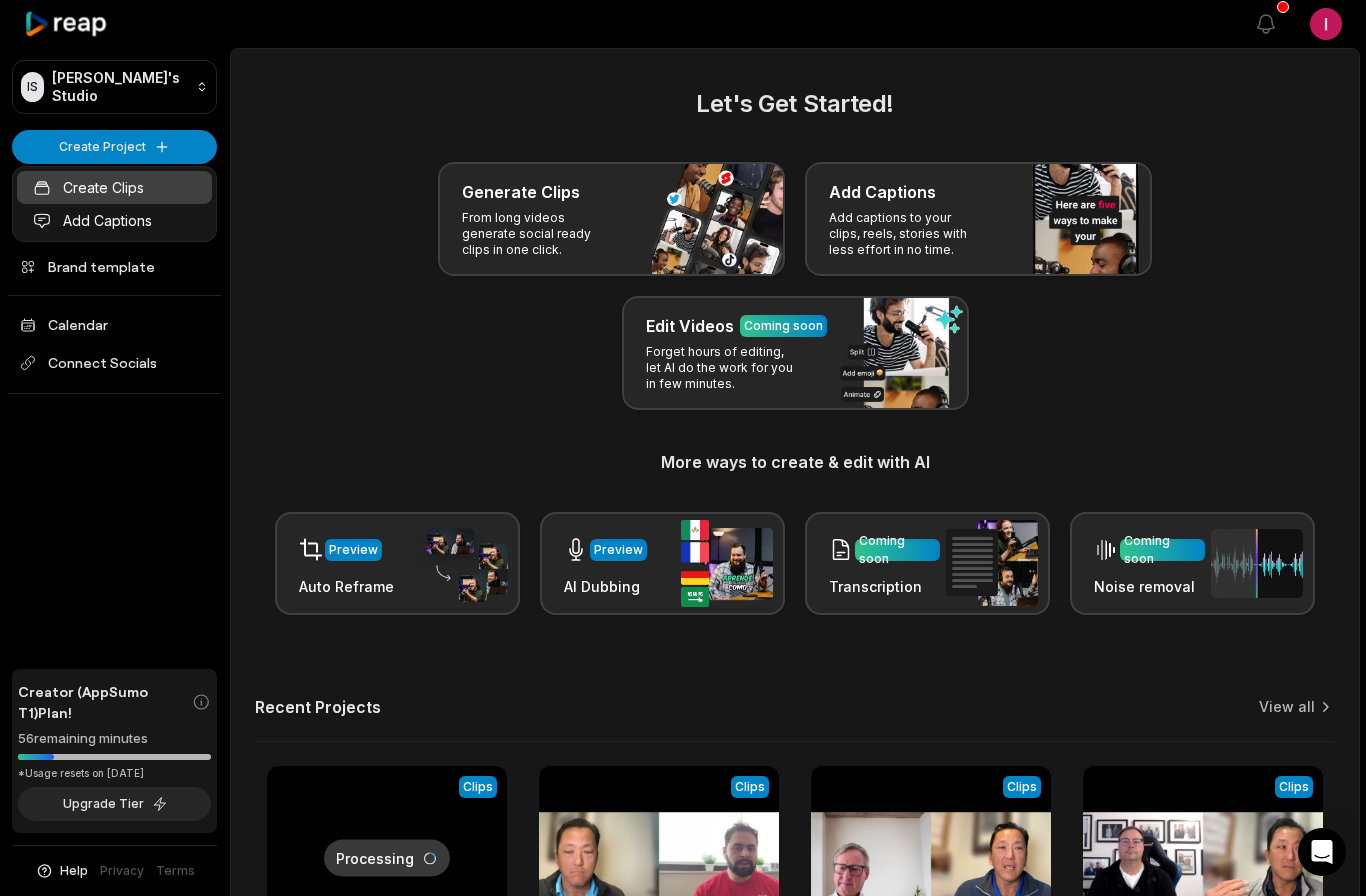click on "Create Clips" at bounding box center [114, 187] 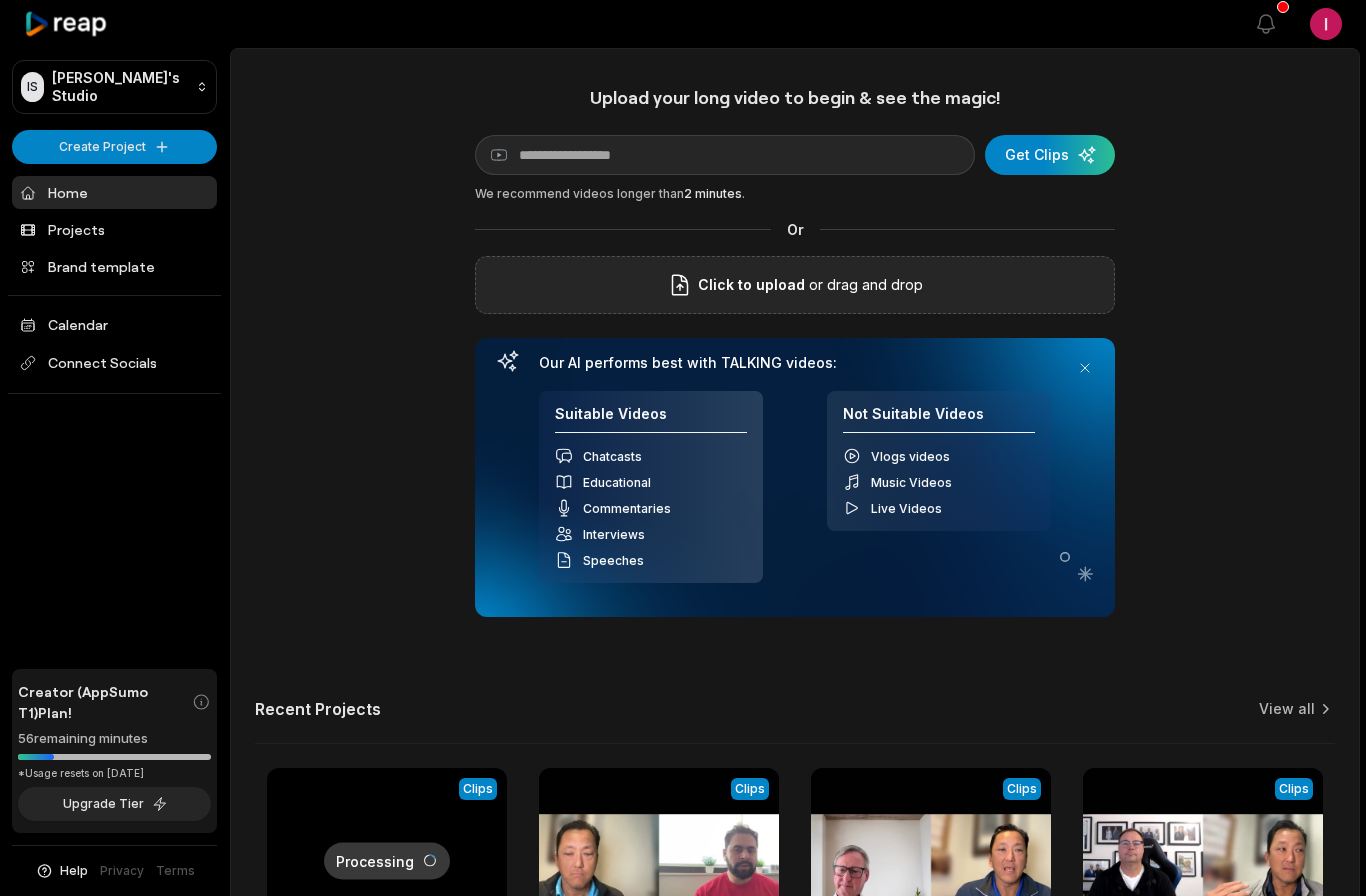 scroll, scrollTop: 0, scrollLeft: 0, axis: both 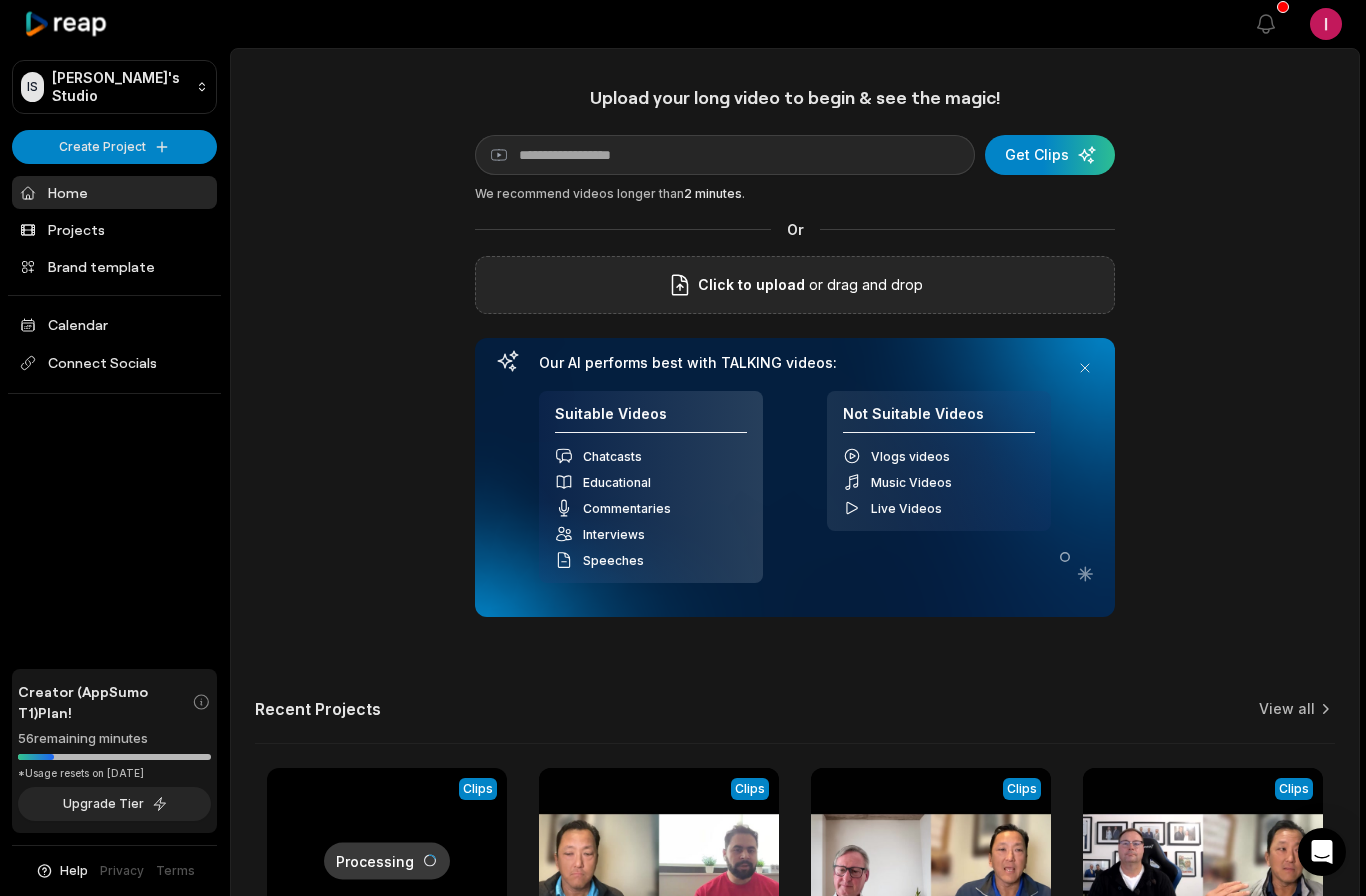 click on "or drag and drop" at bounding box center [864, 285] 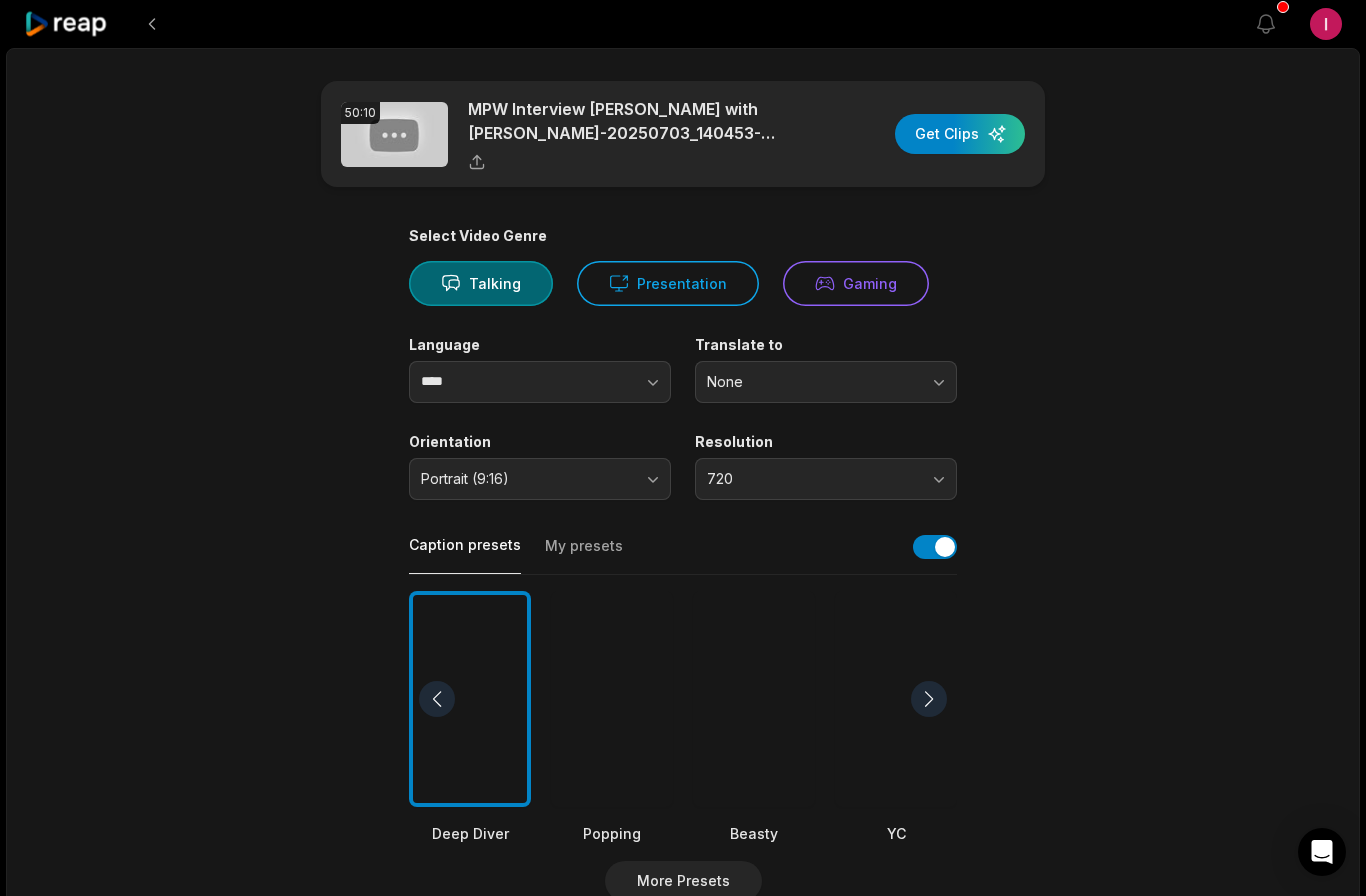 click on "Portrait (9:16)" at bounding box center (540, 479) 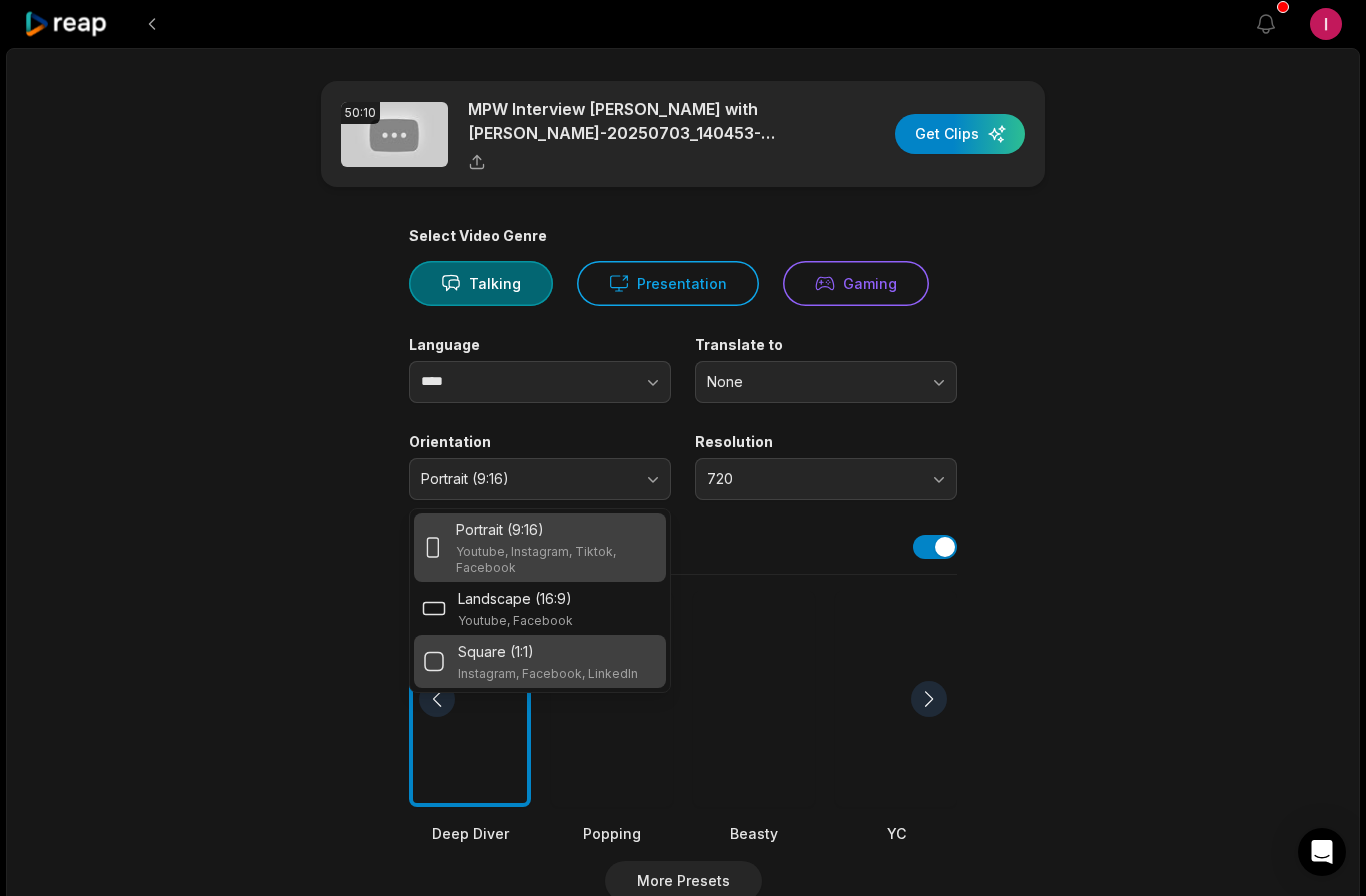 click on "Square (1:1)" at bounding box center [548, 651] 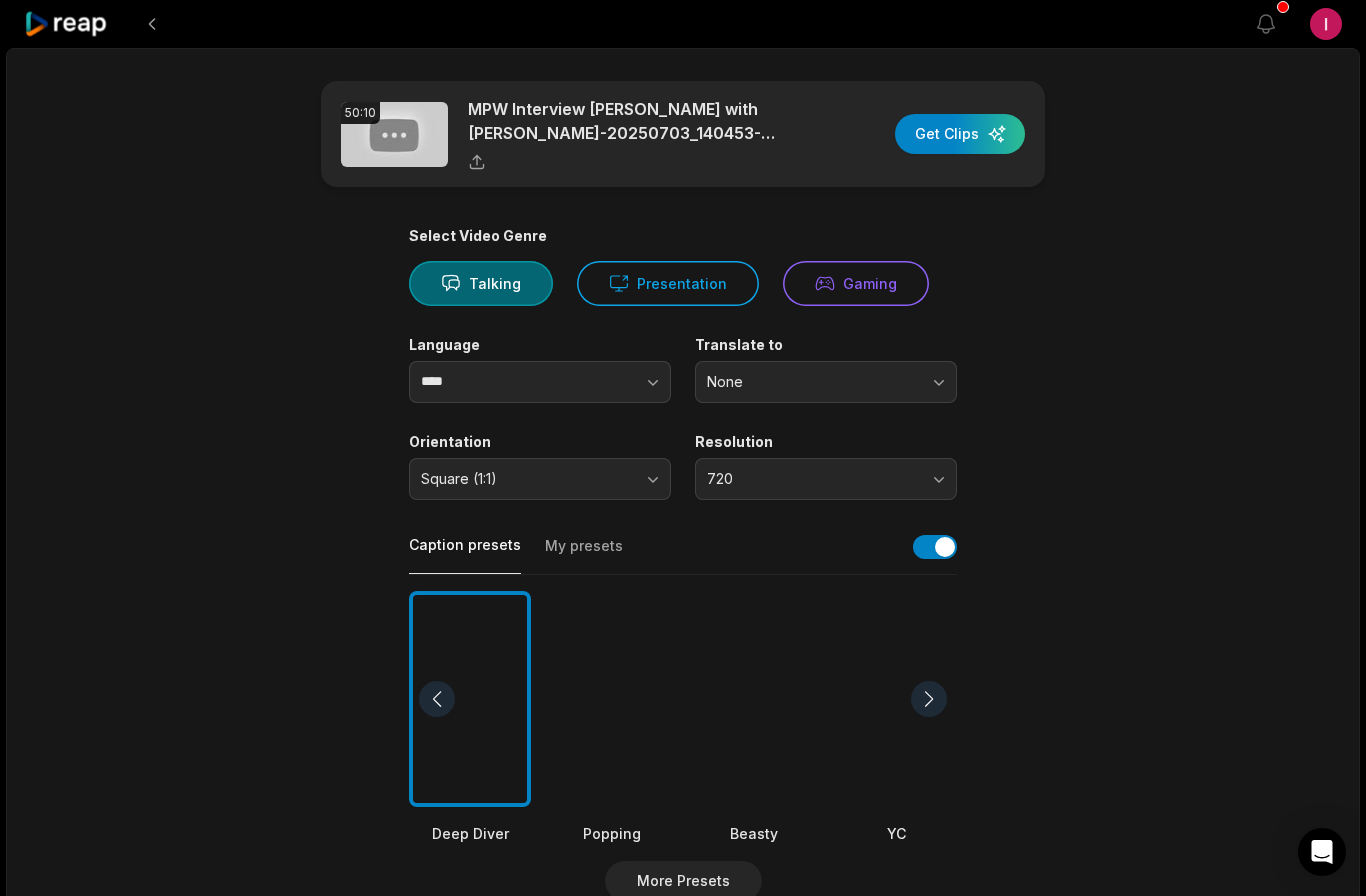 click on "720" at bounding box center [812, 479] 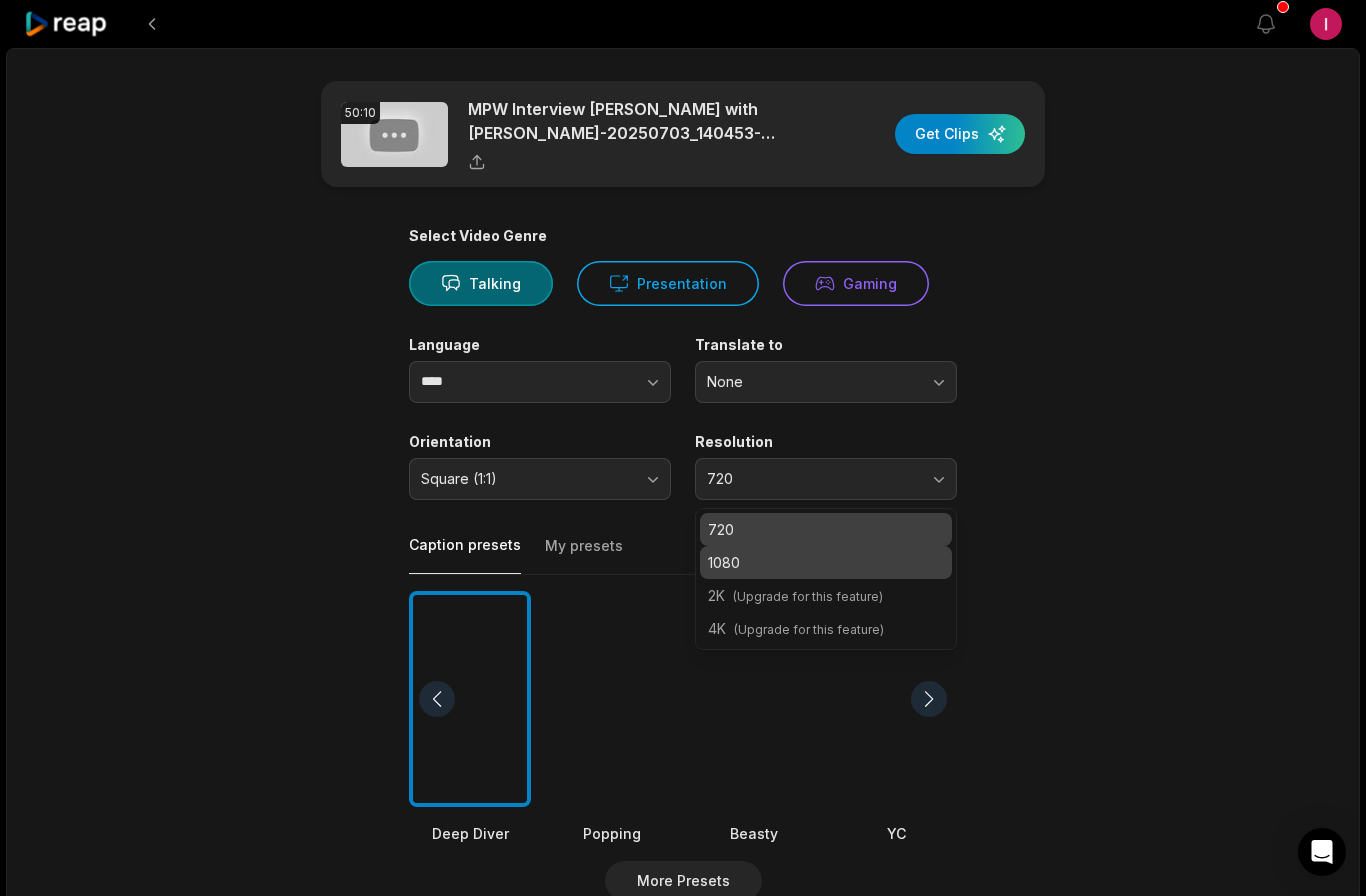 click on "1080" at bounding box center [826, 562] 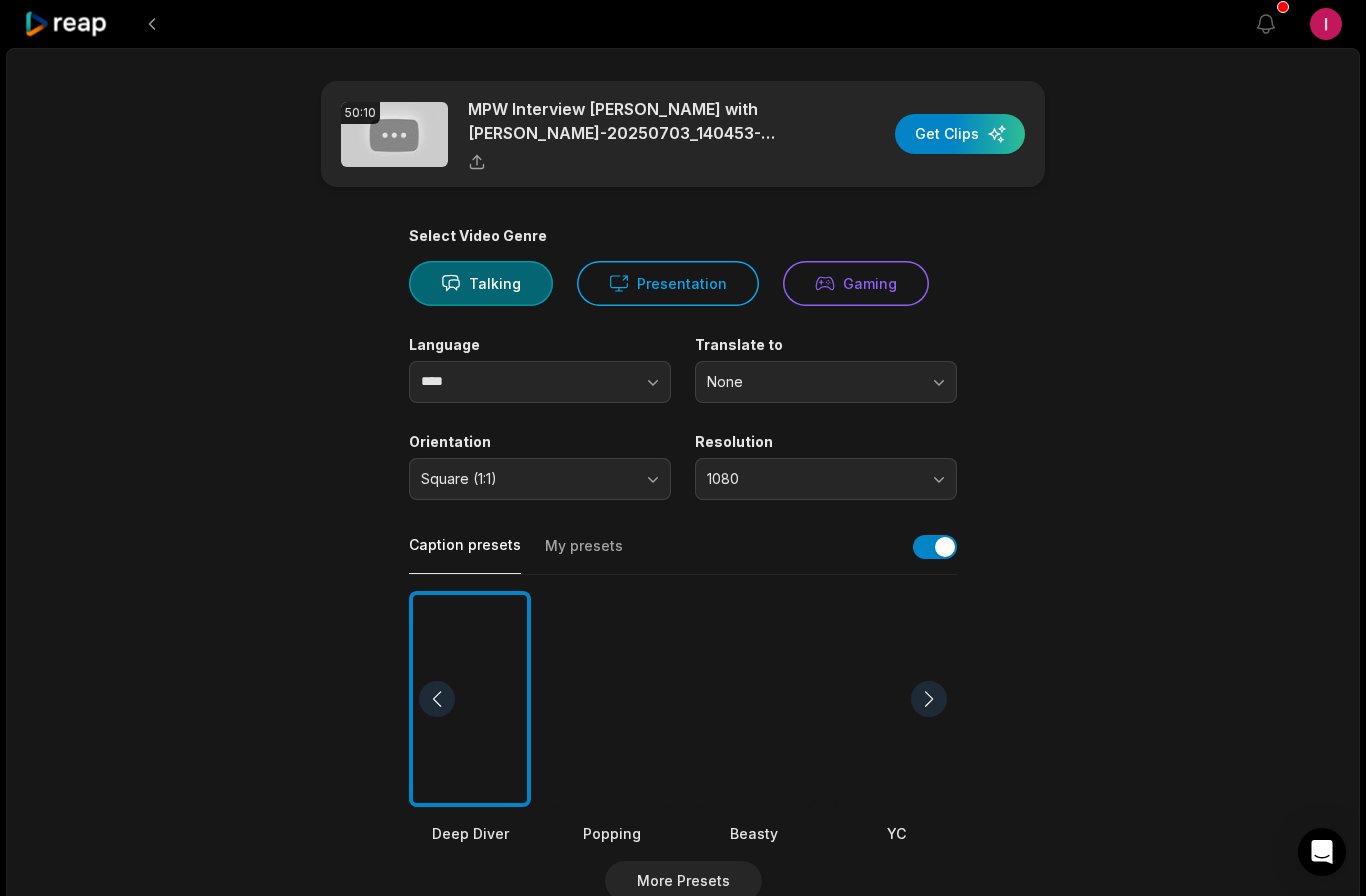 click at bounding box center (929, 699) 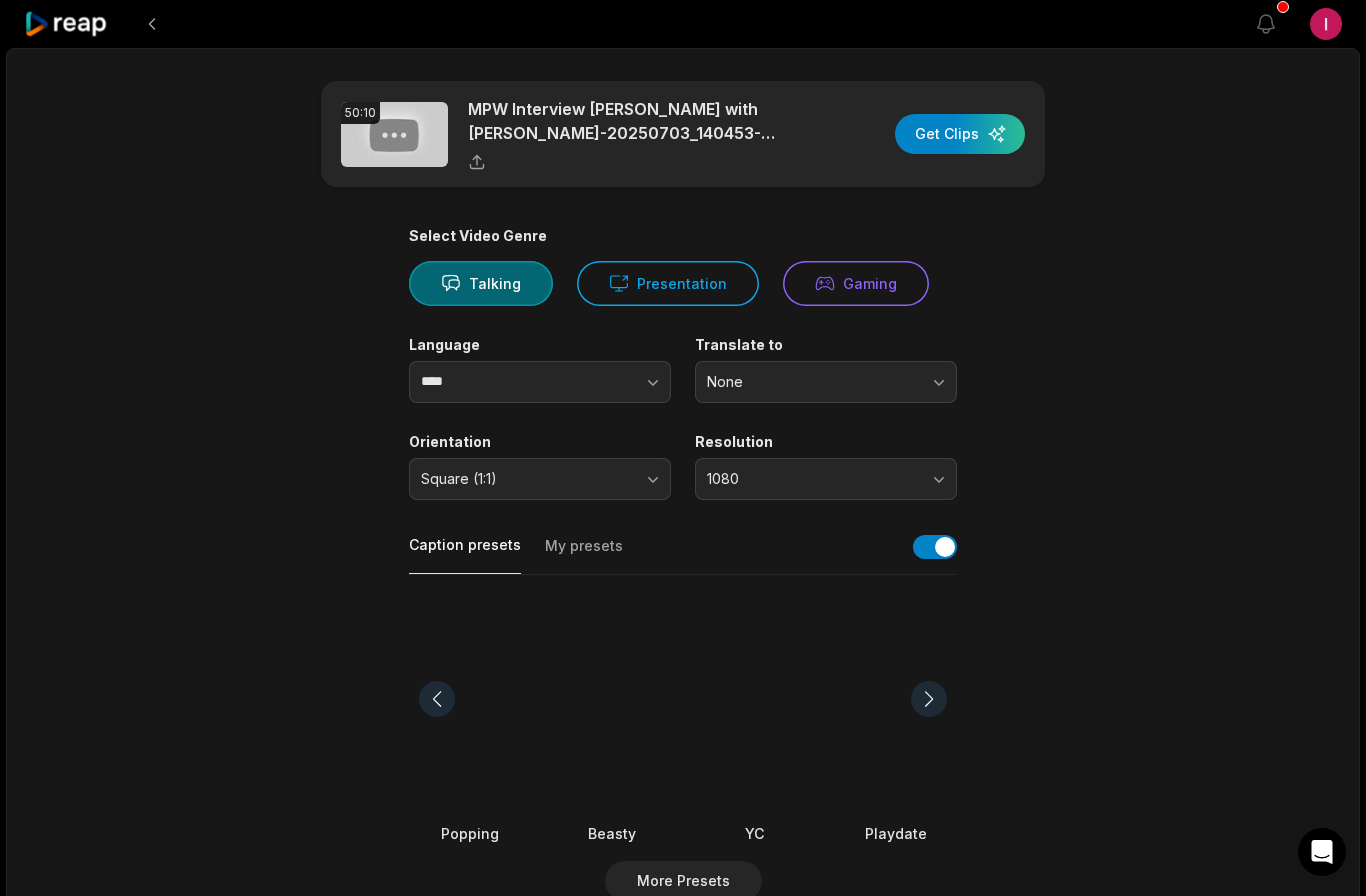 click at bounding box center (896, 699) 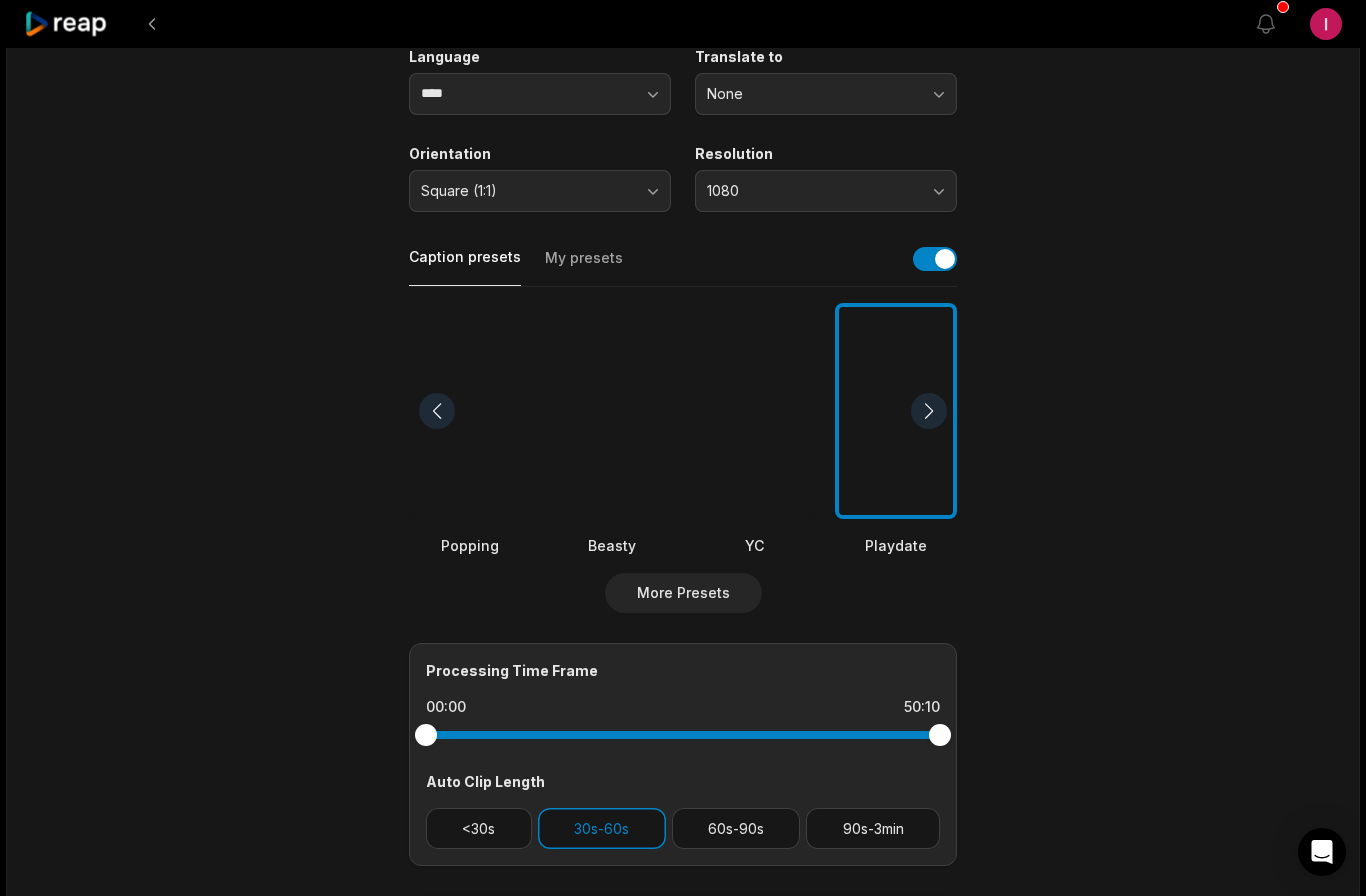 scroll, scrollTop: 337, scrollLeft: 0, axis: vertical 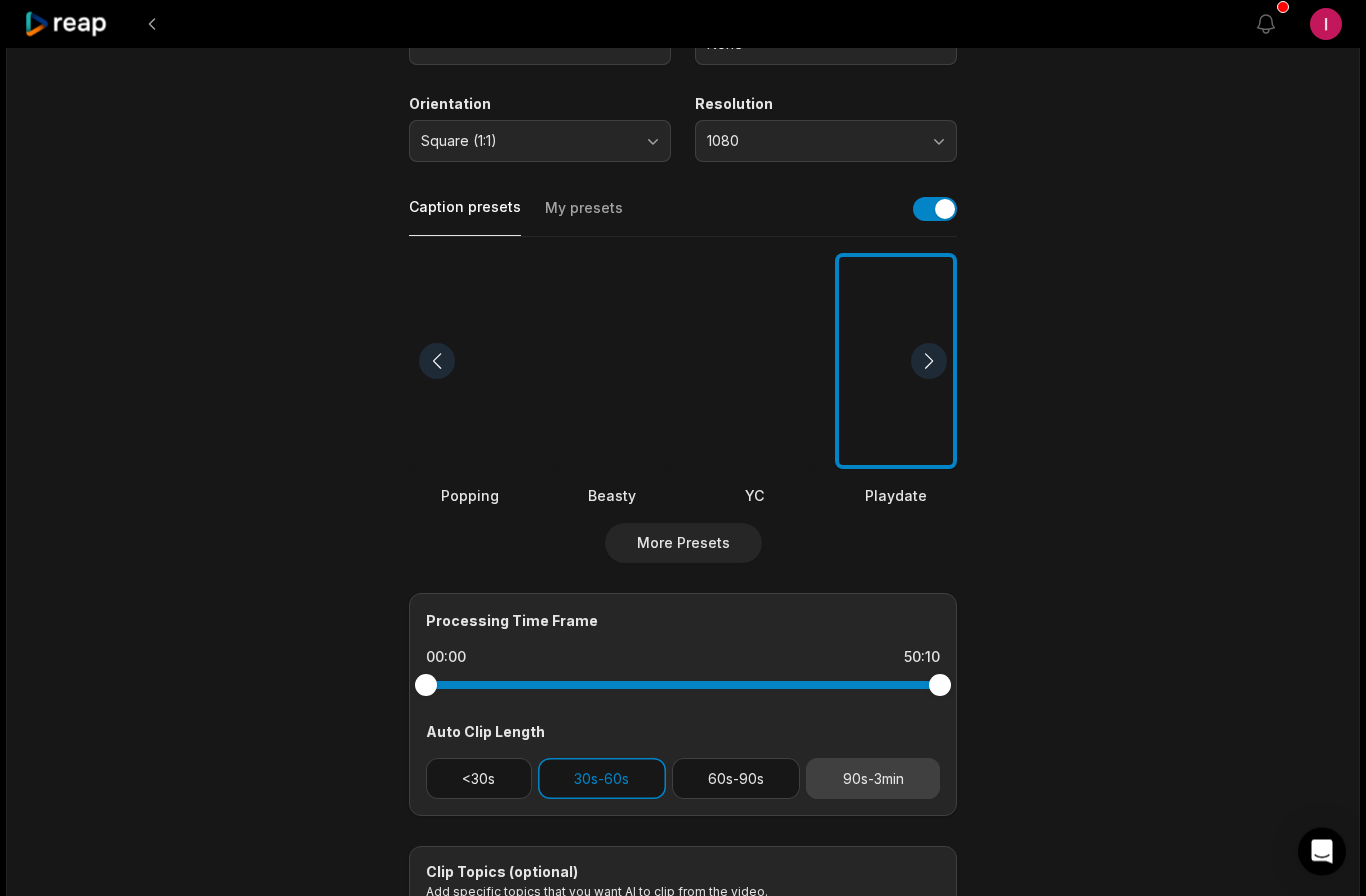 click on "90s-3min" at bounding box center [873, 779] 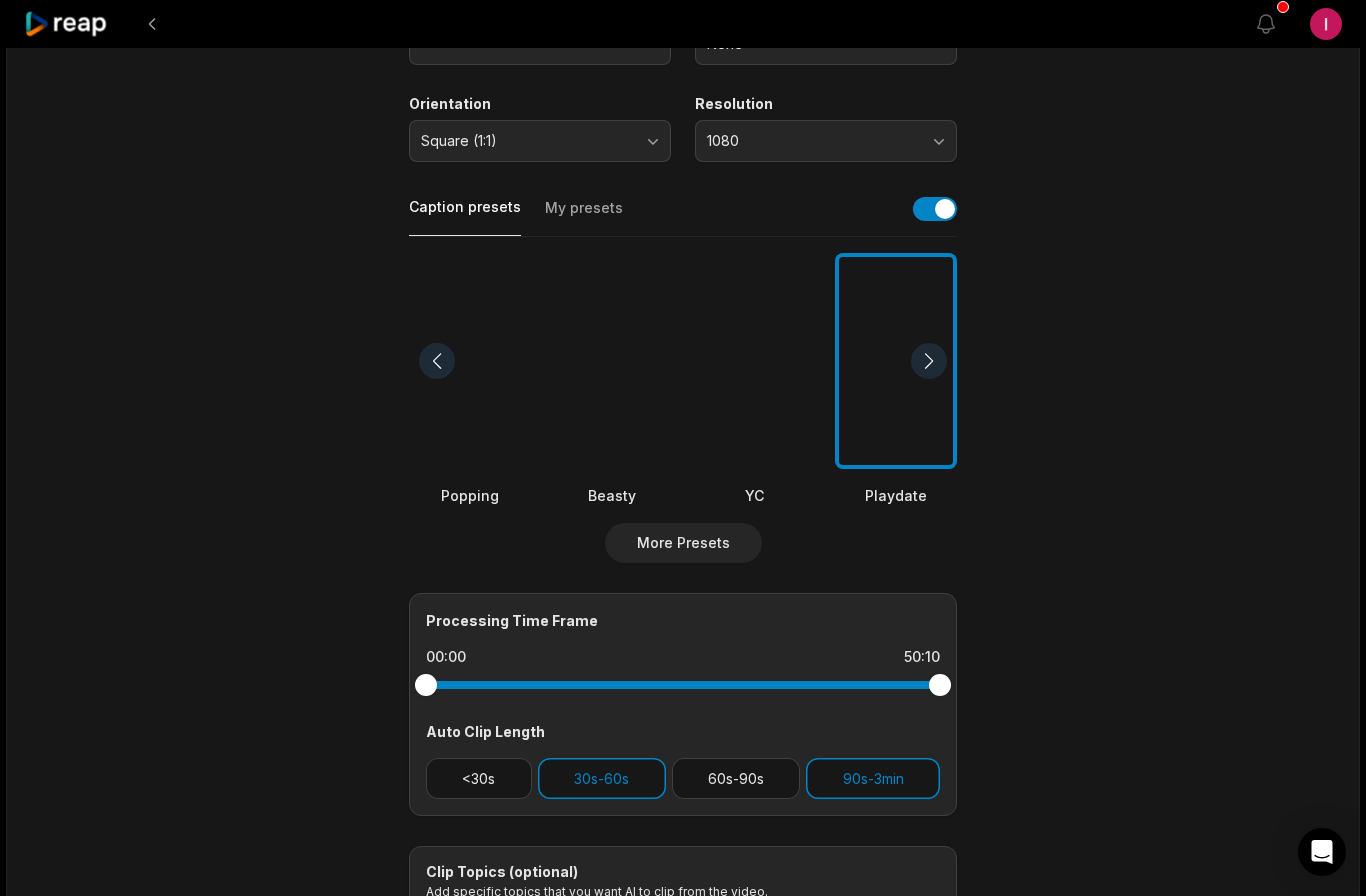 scroll, scrollTop: 365, scrollLeft: 0, axis: vertical 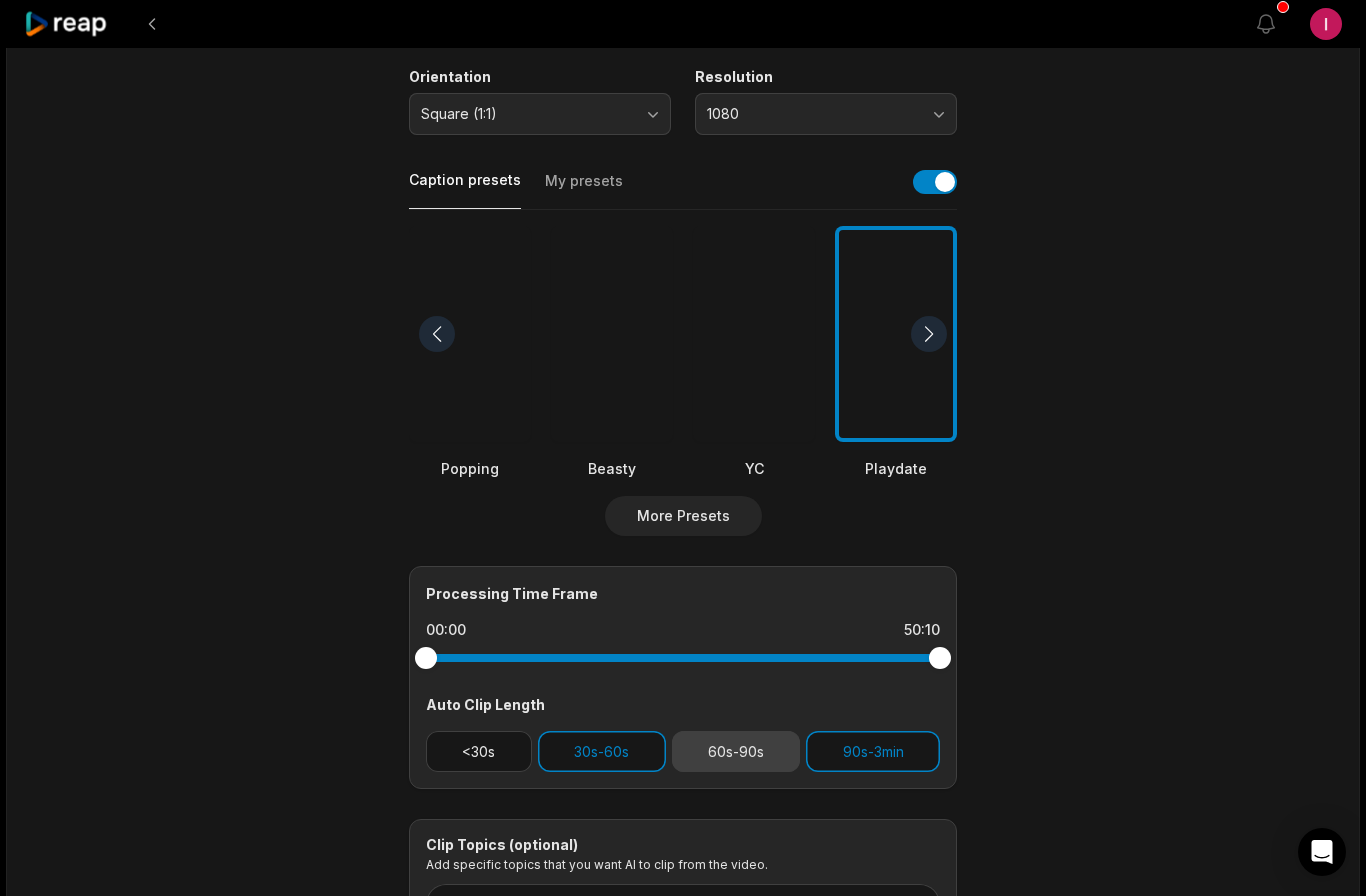 click on "60s-90s" at bounding box center (736, 751) 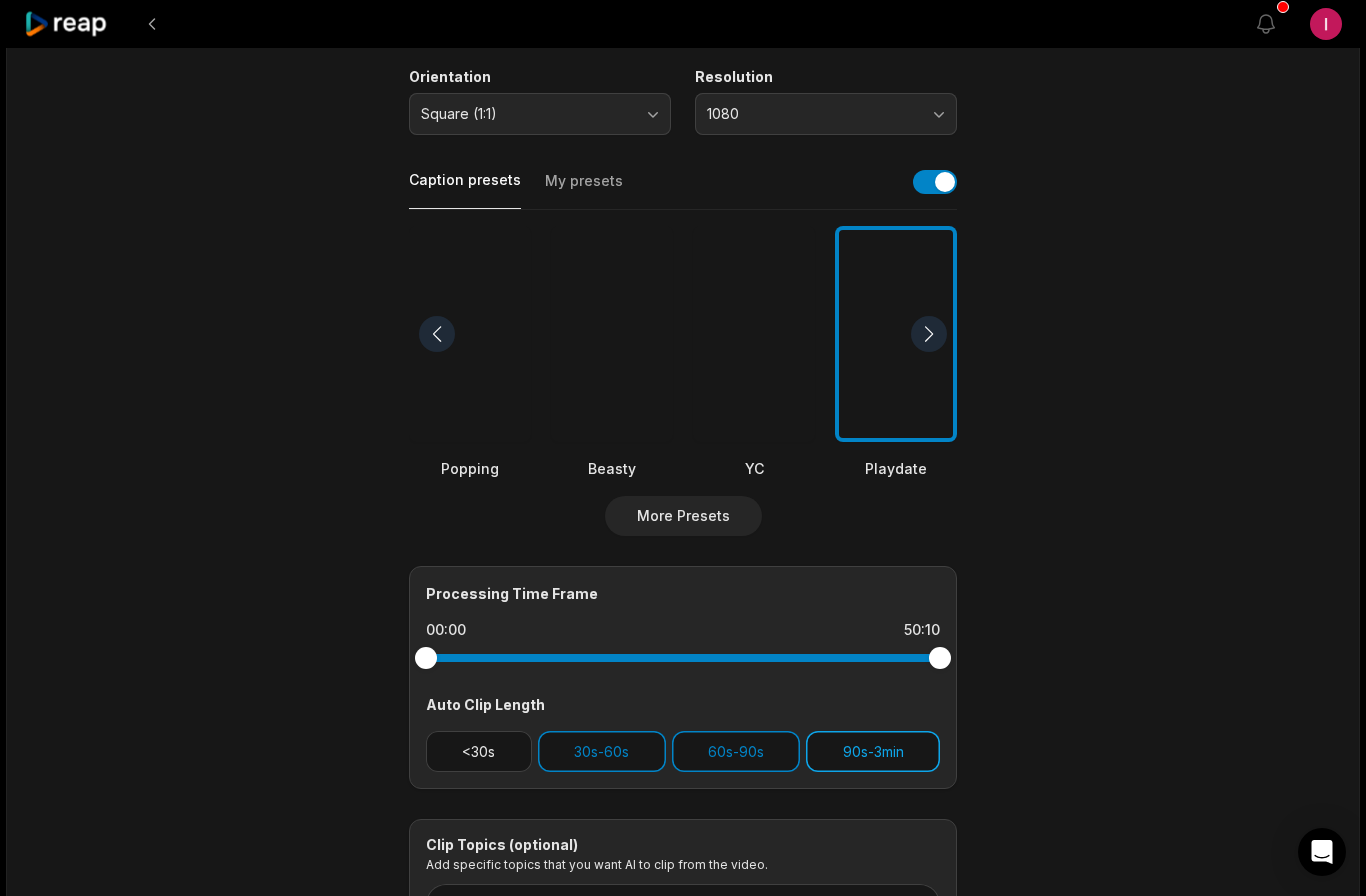 click on "90s-3min" at bounding box center [873, 751] 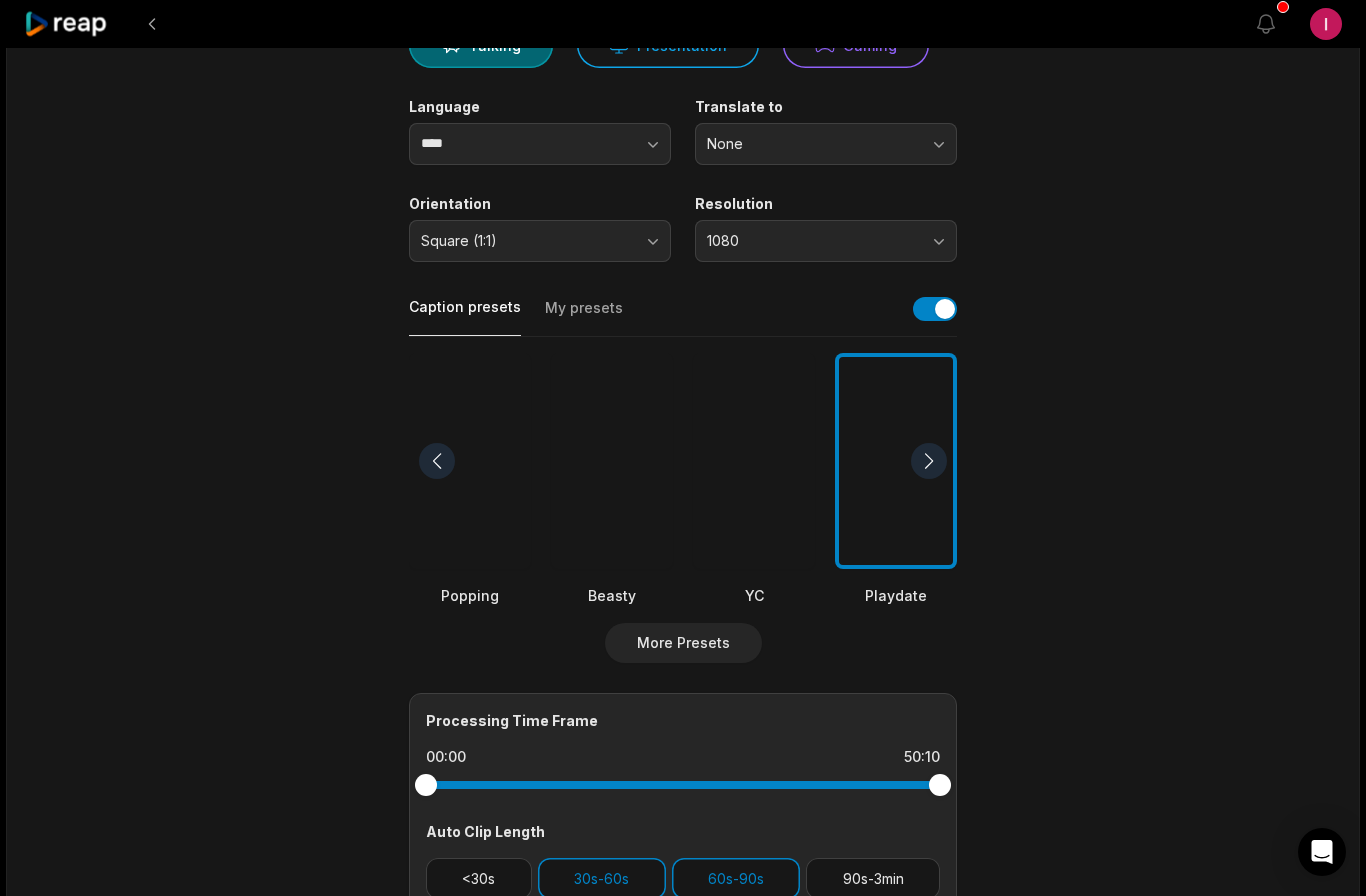scroll, scrollTop: 0, scrollLeft: 0, axis: both 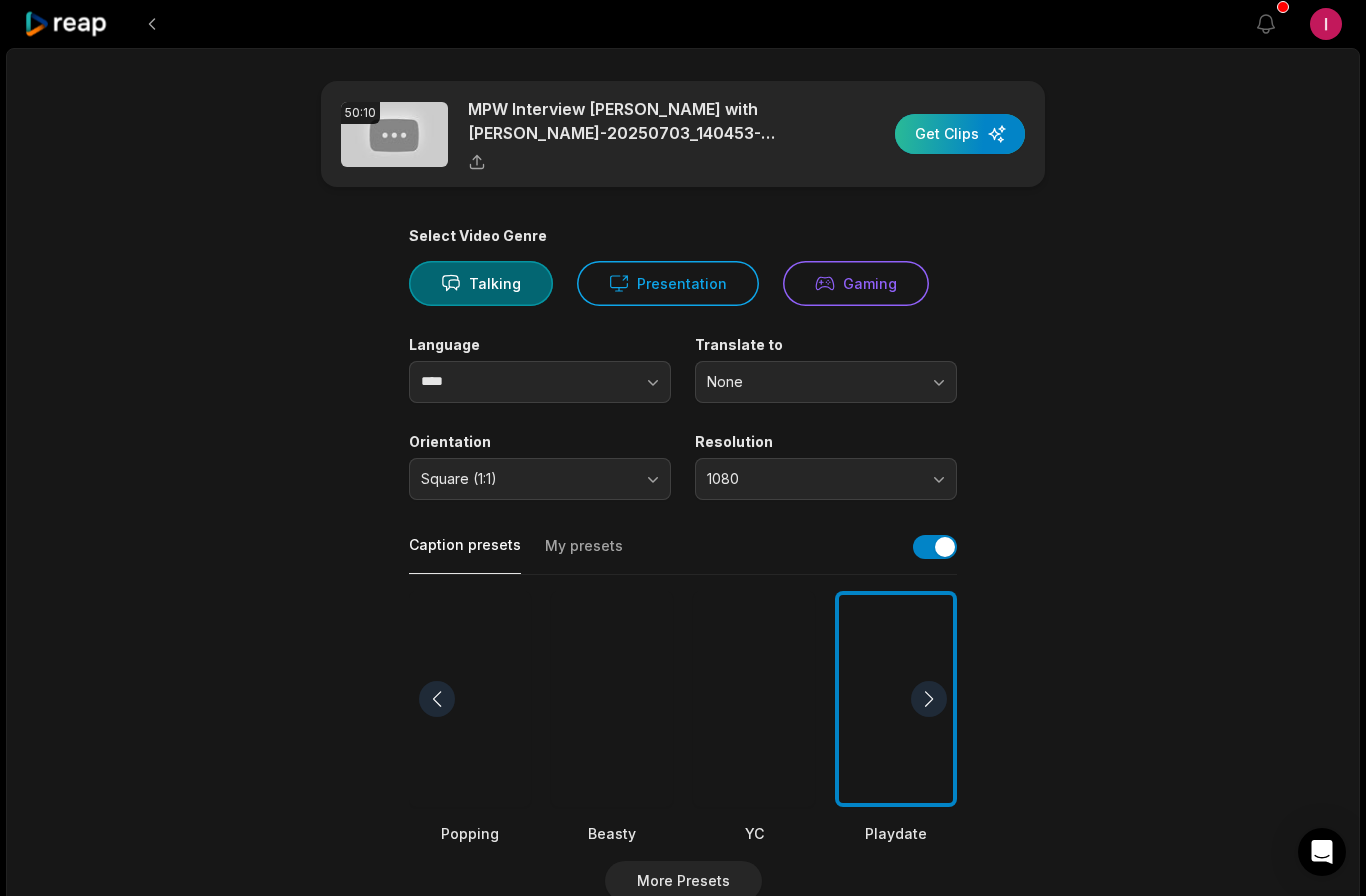 click at bounding box center [960, 134] 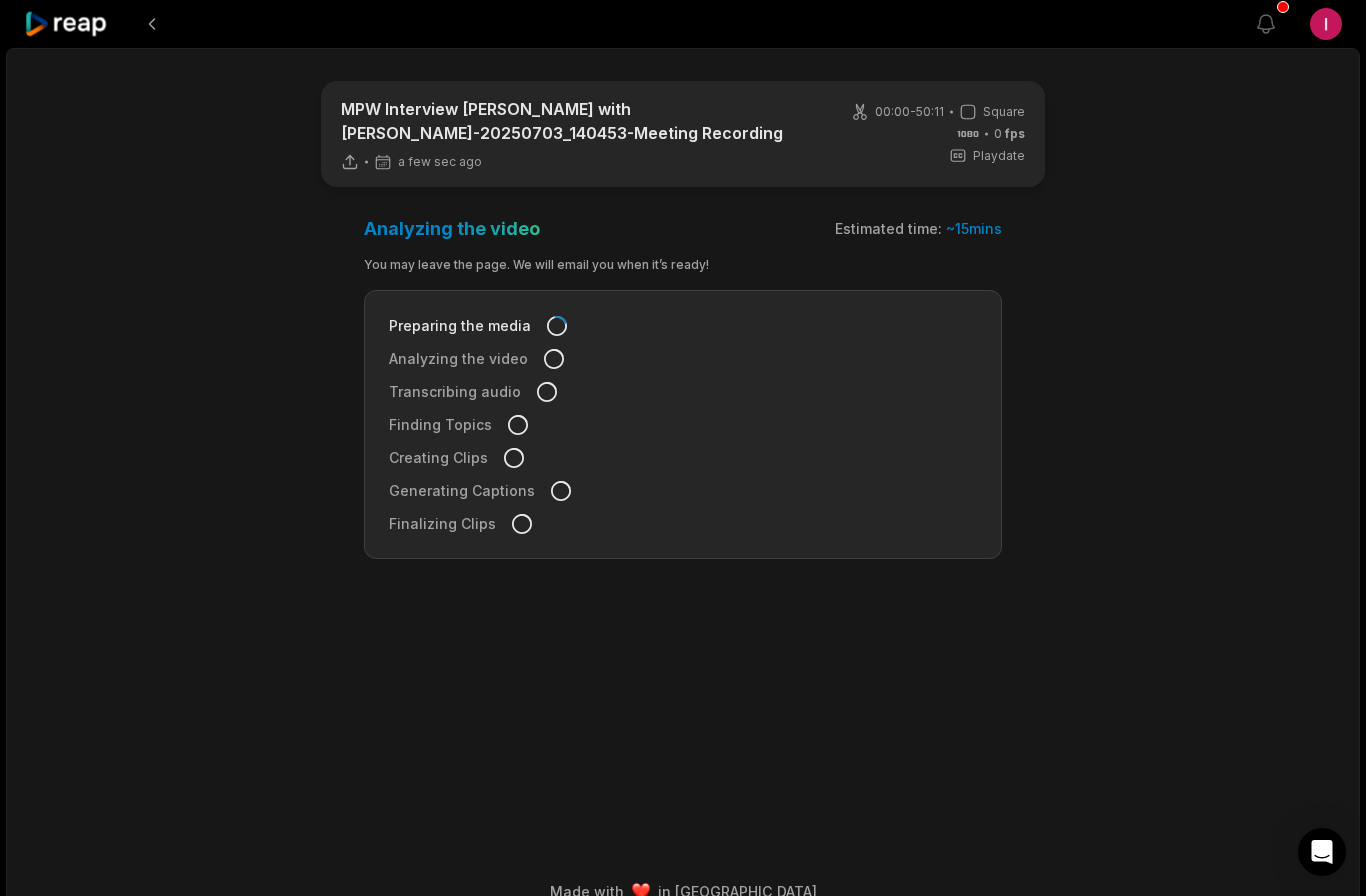 click 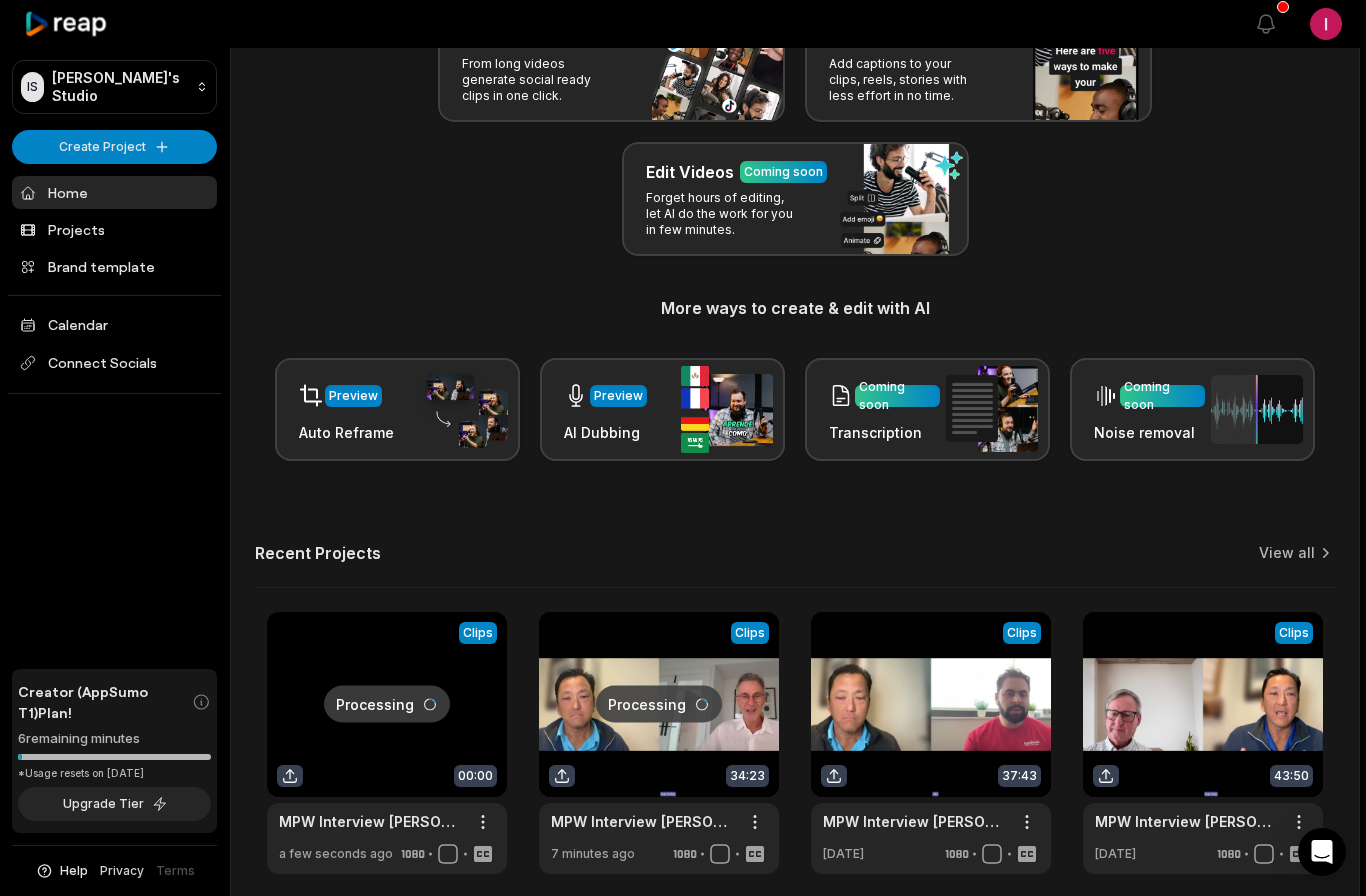 scroll, scrollTop: 236, scrollLeft: 0, axis: vertical 